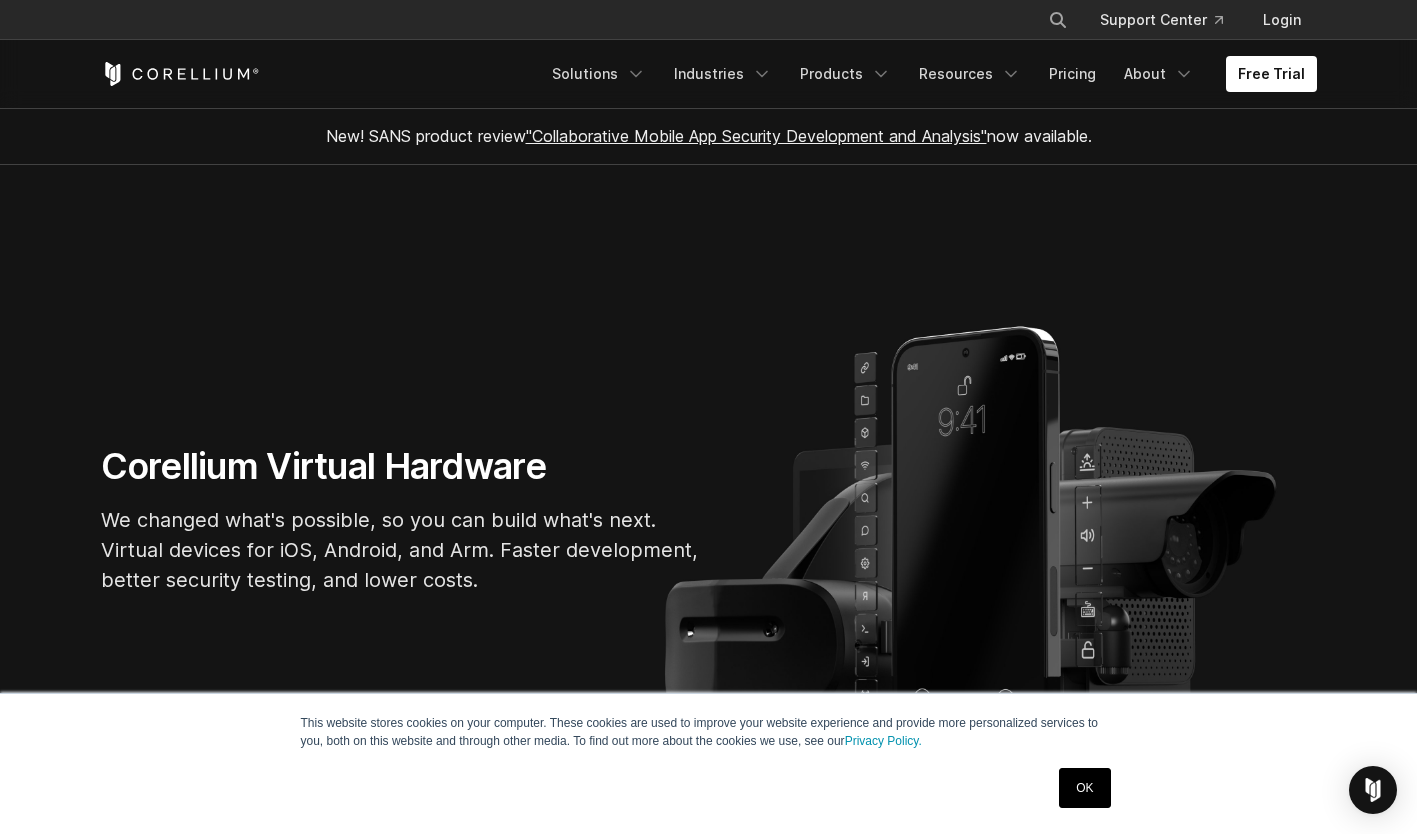 scroll, scrollTop: 0, scrollLeft: 0, axis: both 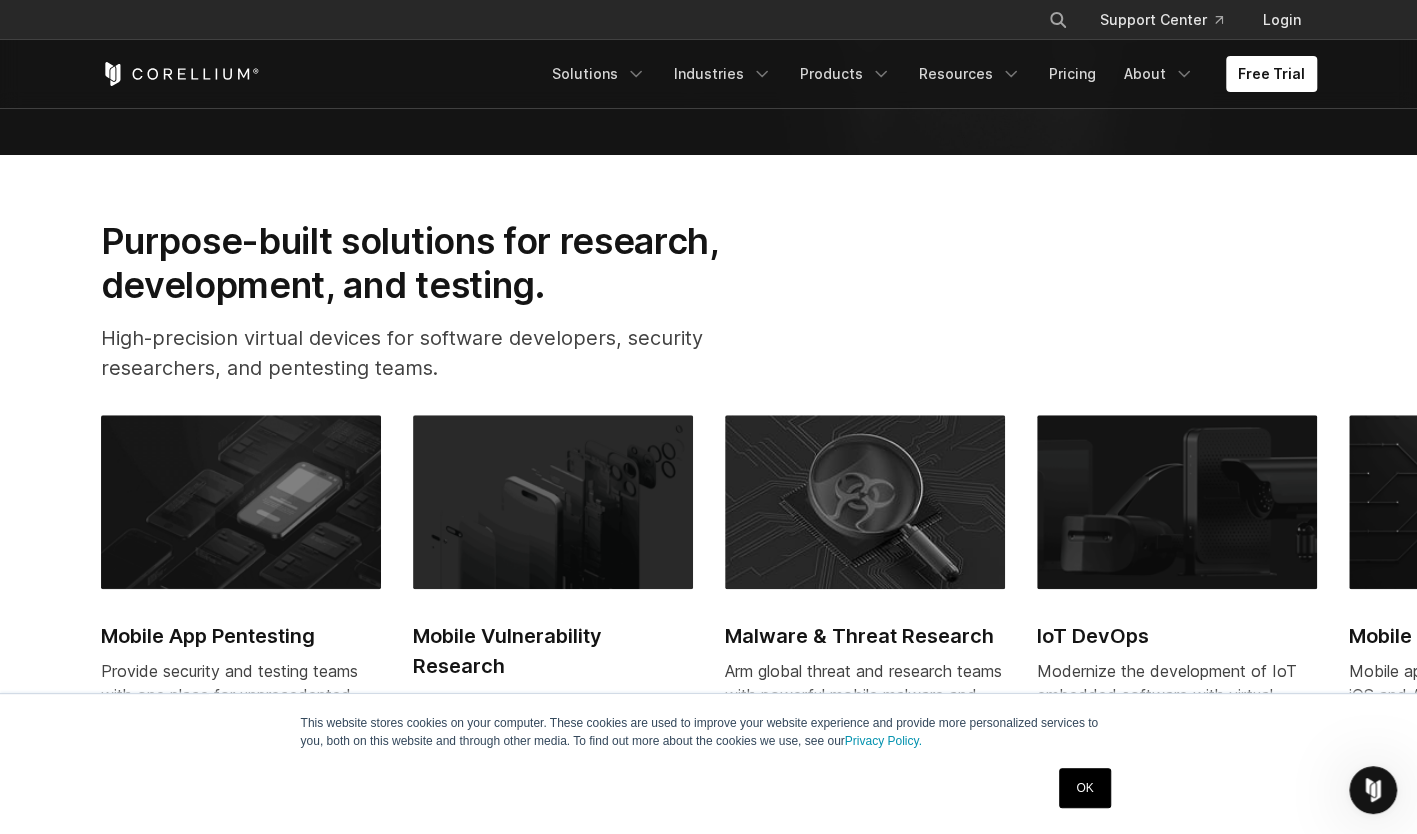 click on "Mobile App Pentesting
Provide security and testing teams with one place for unprecedented mobile app penetration testing on virtual iOS and Android devices, with static (SAST) and dynamic (DAST) security testing and validation. Augment or replace expensive physical device labs." at bounding box center (241, 645) 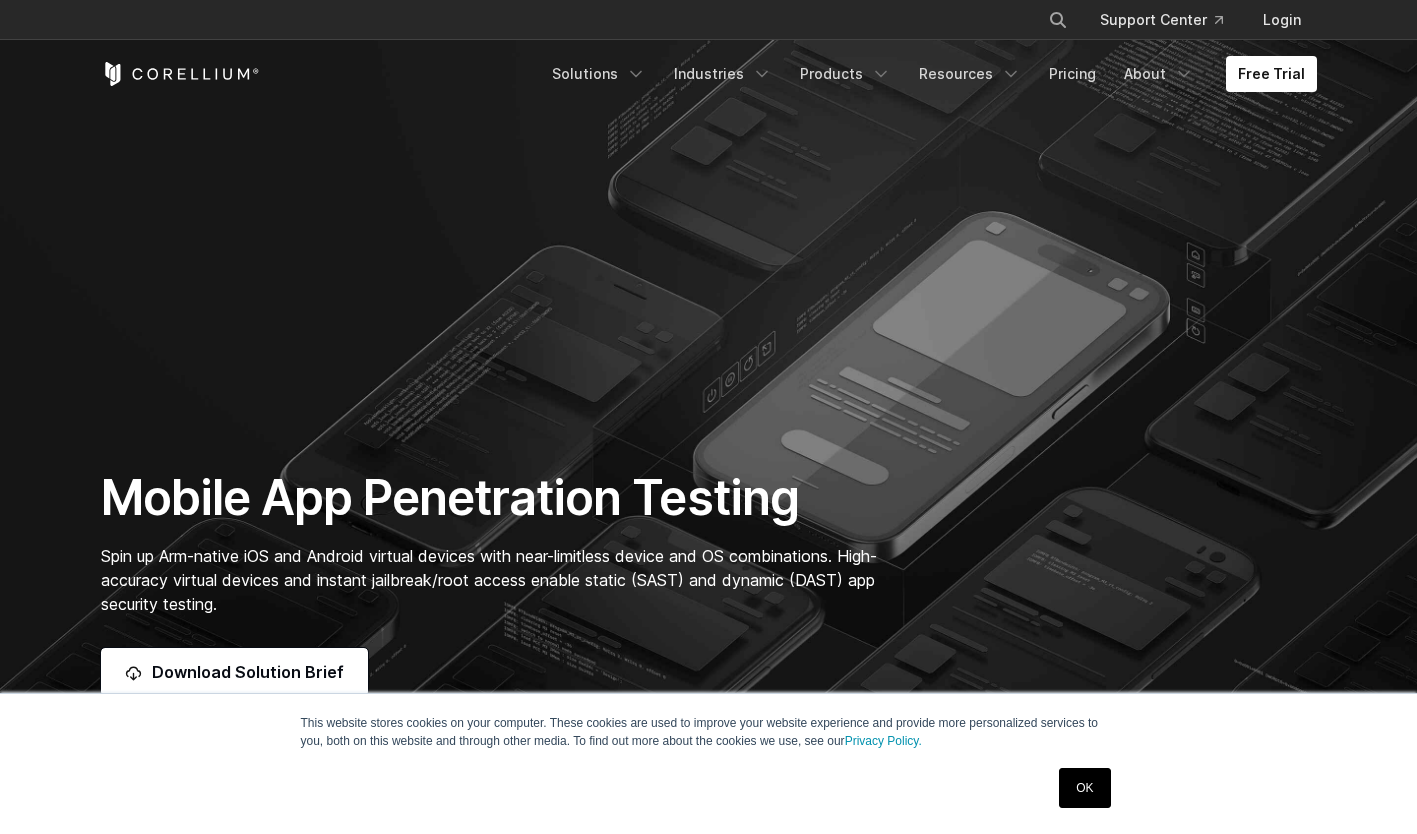 scroll, scrollTop: 0, scrollLeft: 0, axis: both 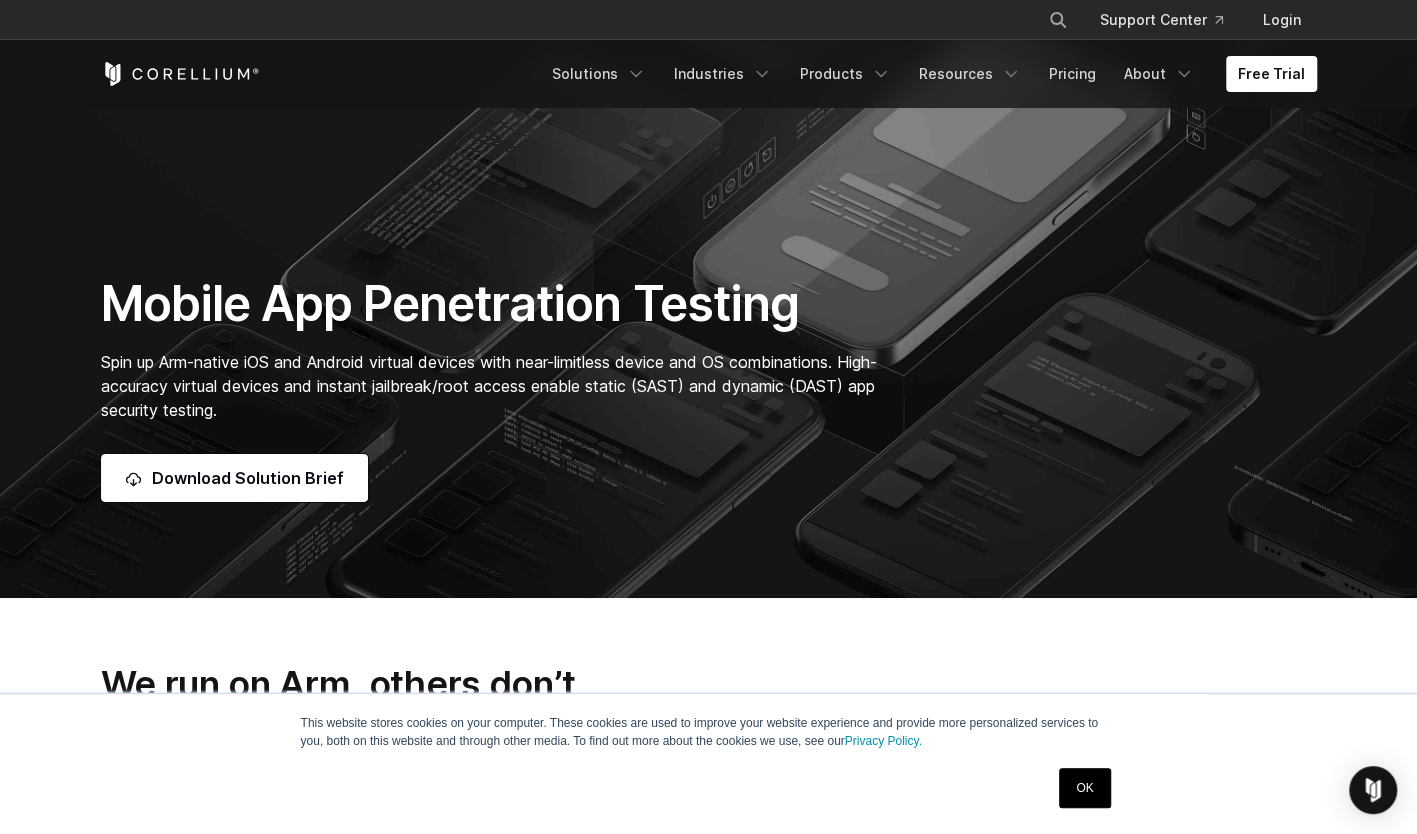 click on "Mobile App Penetration Testing
Spin up Arm-native iOS and Android virtual devices with near-limitless device and OS combinations. High-accuracy virtual devices and instant jailbreak/root access enable static (SAST) and dynamic (DAST) app security testing.
Download Solution Brief" at bounding box center [708, 202] 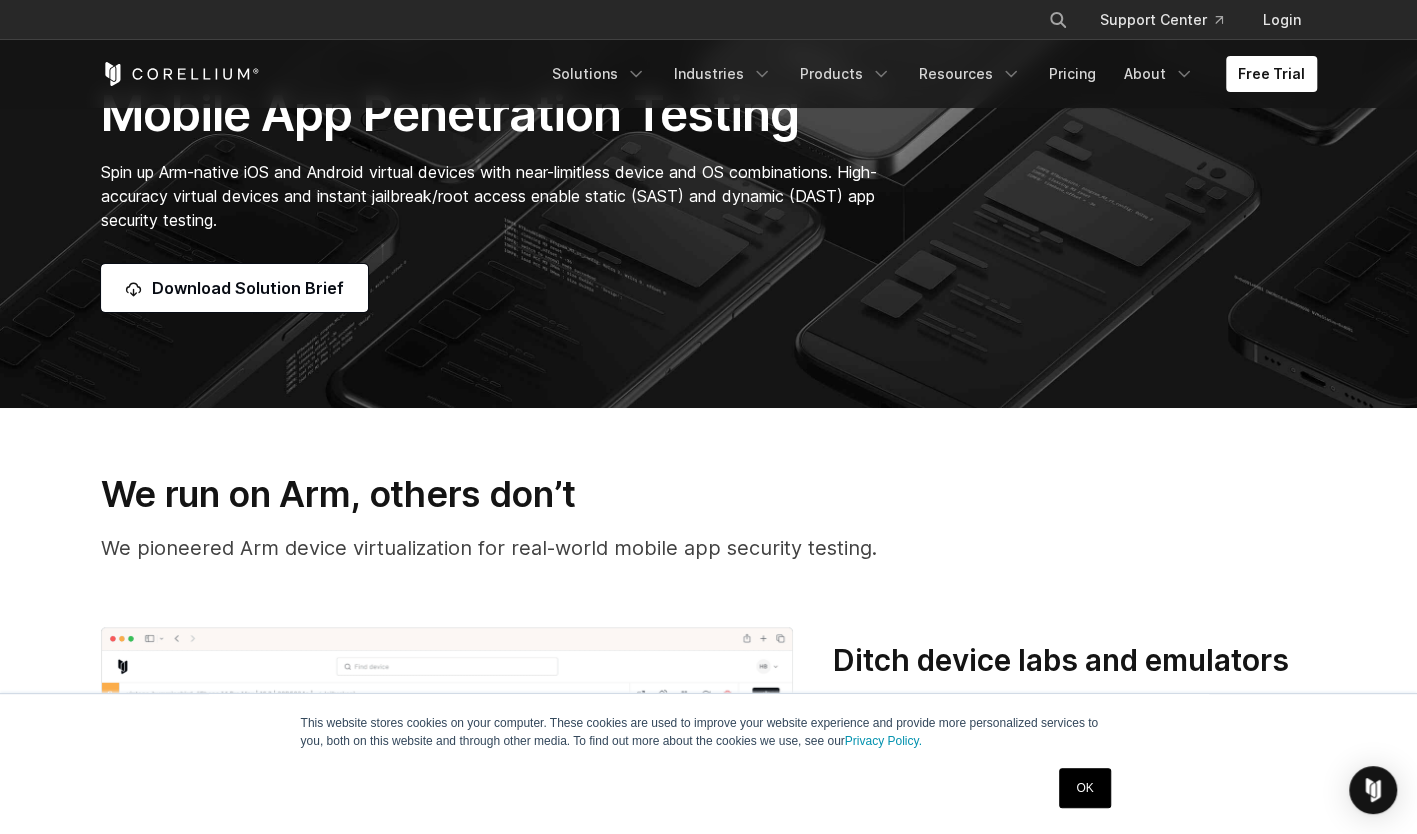 scroll, scrollTop: 383, scrollLeft: 0, axis: vertical 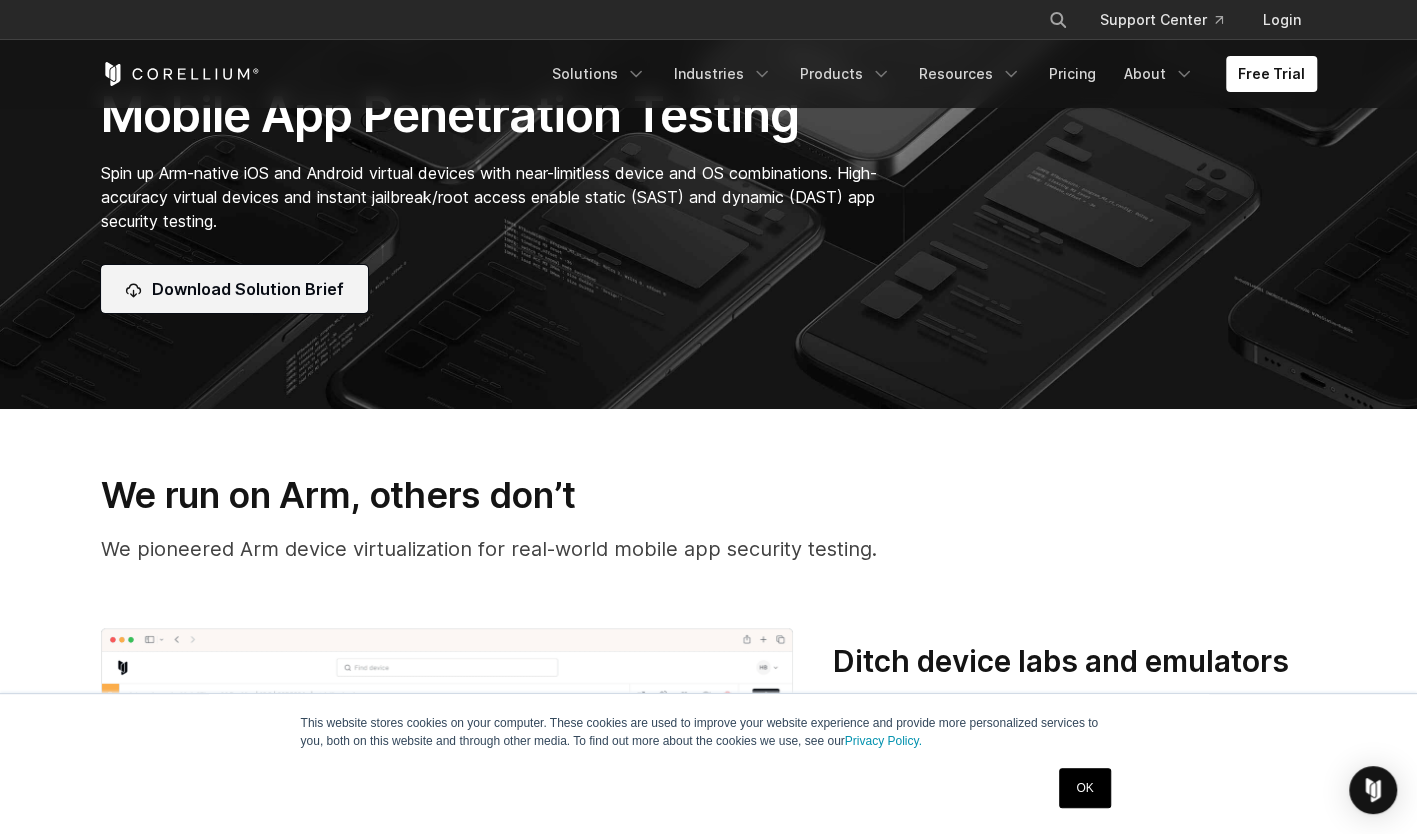 click on "Download Solution Brief" at bounding box center (234, 289) 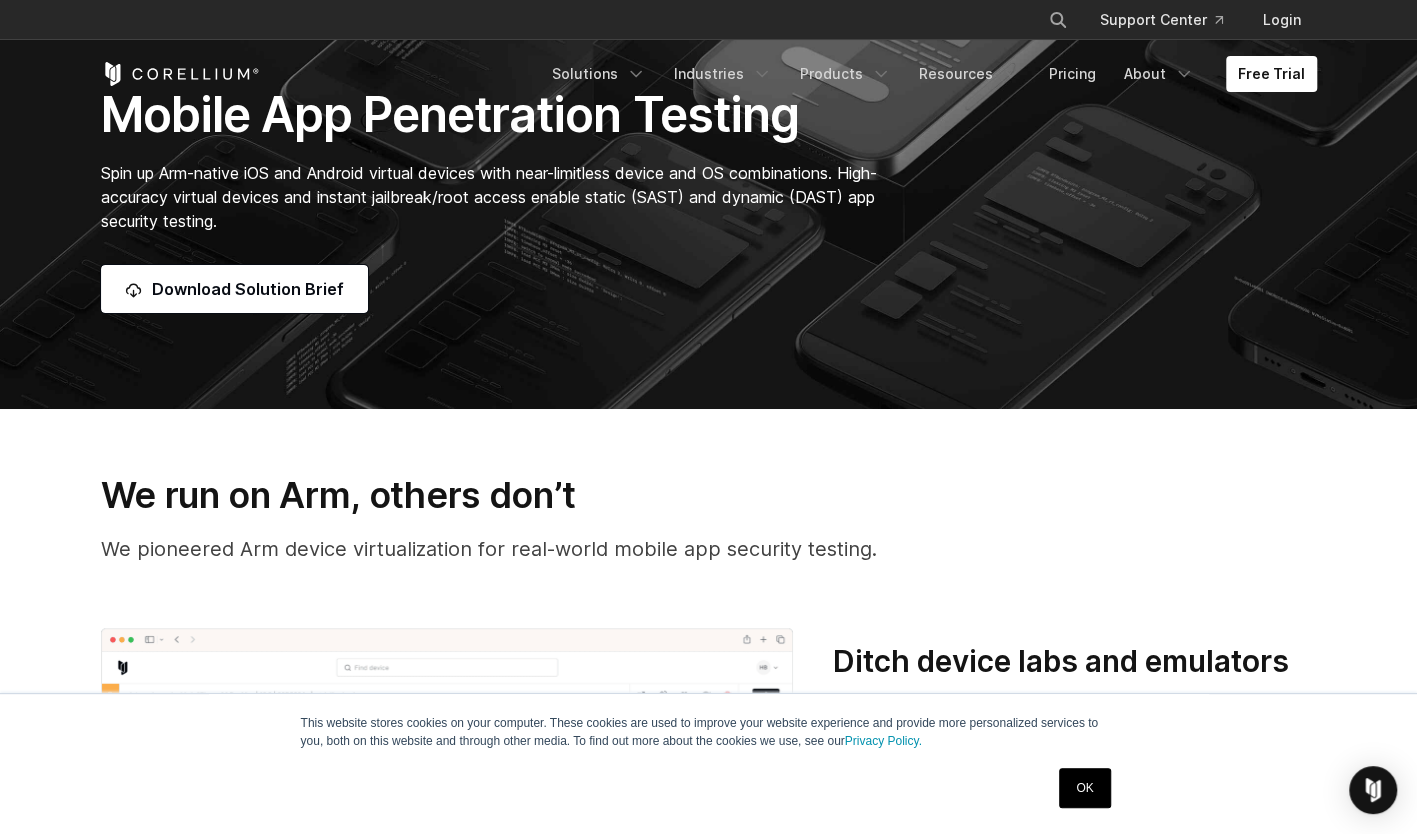 scroll, scrollTop: 0, scrollLeft: 0, axis: both 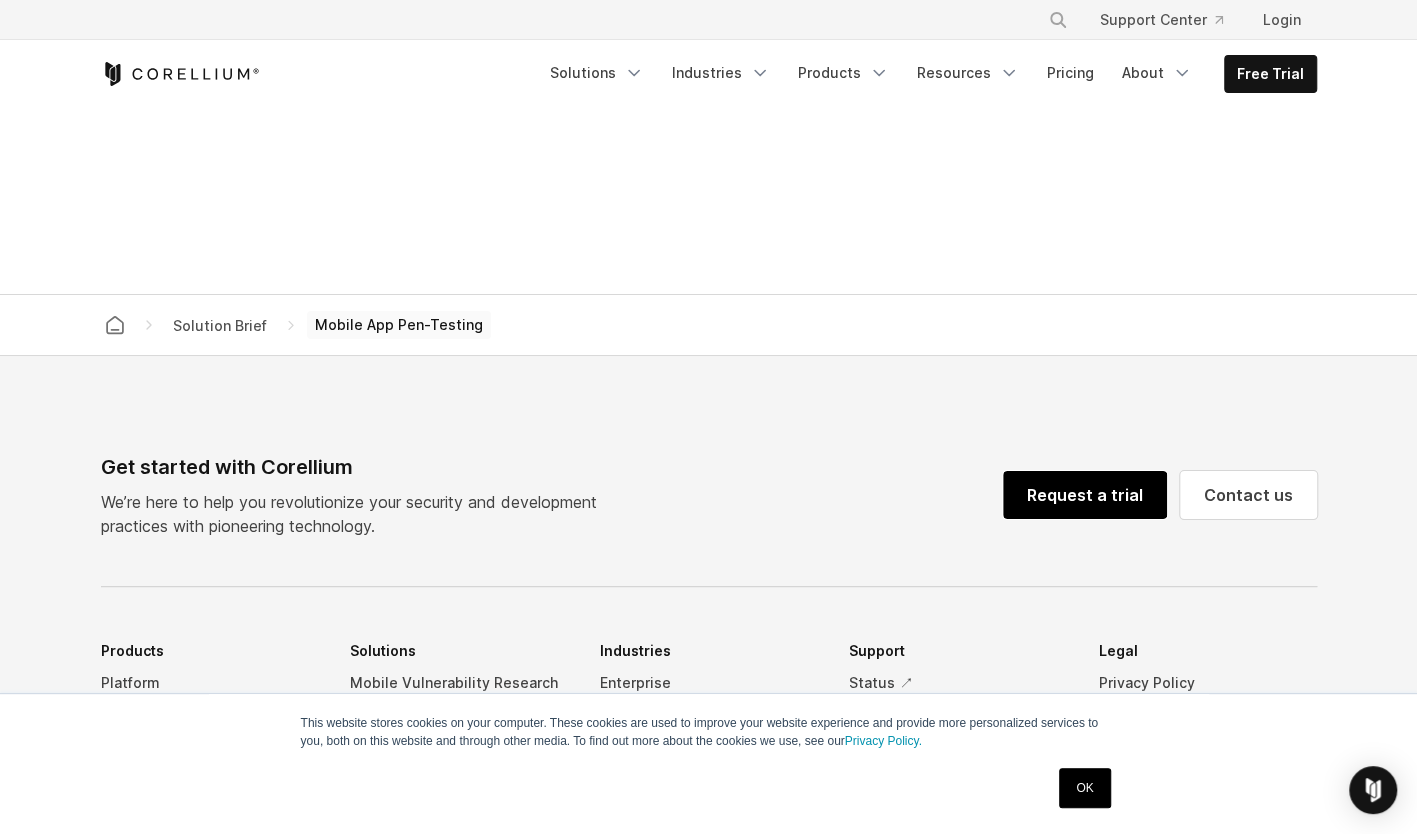 click on "Request a trial" at bounding box center [1085, 495] 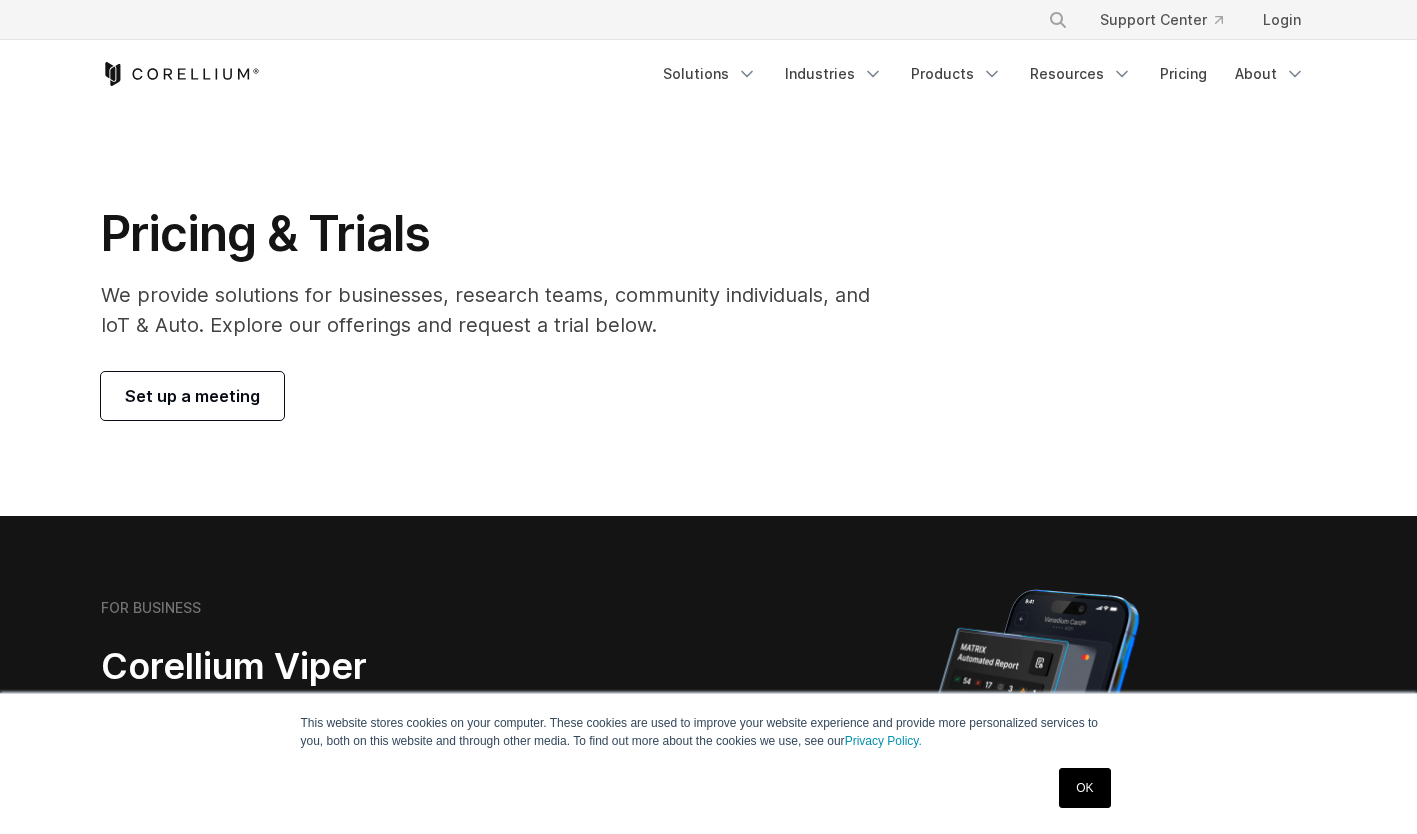 scroll, scrollTop: 0, scrollLeft: 0, axis: both 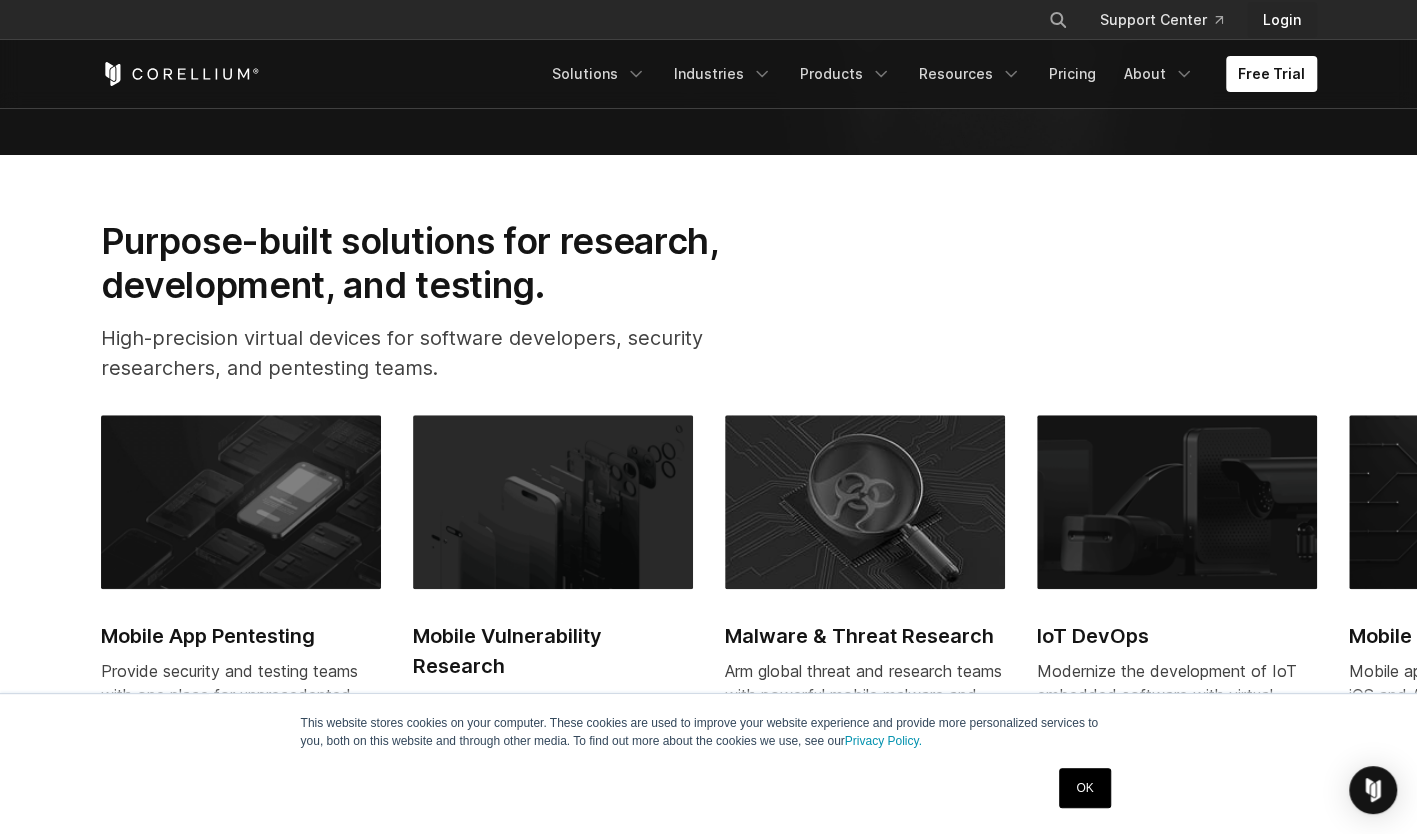 click on "Login" at bounding box center (1282, 20) 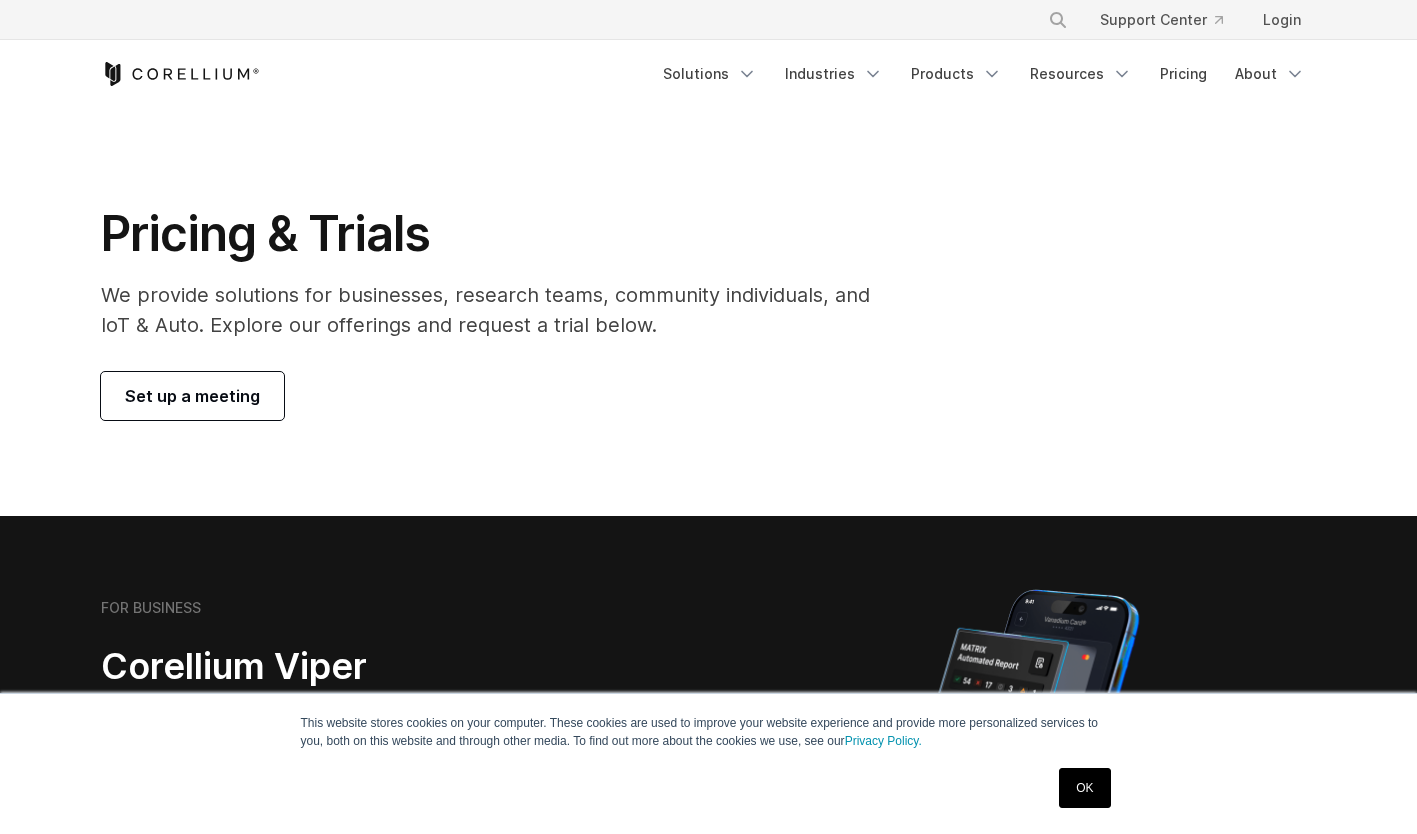 scroll, scrollTop: 0, scrollLeft: 0, axis: both 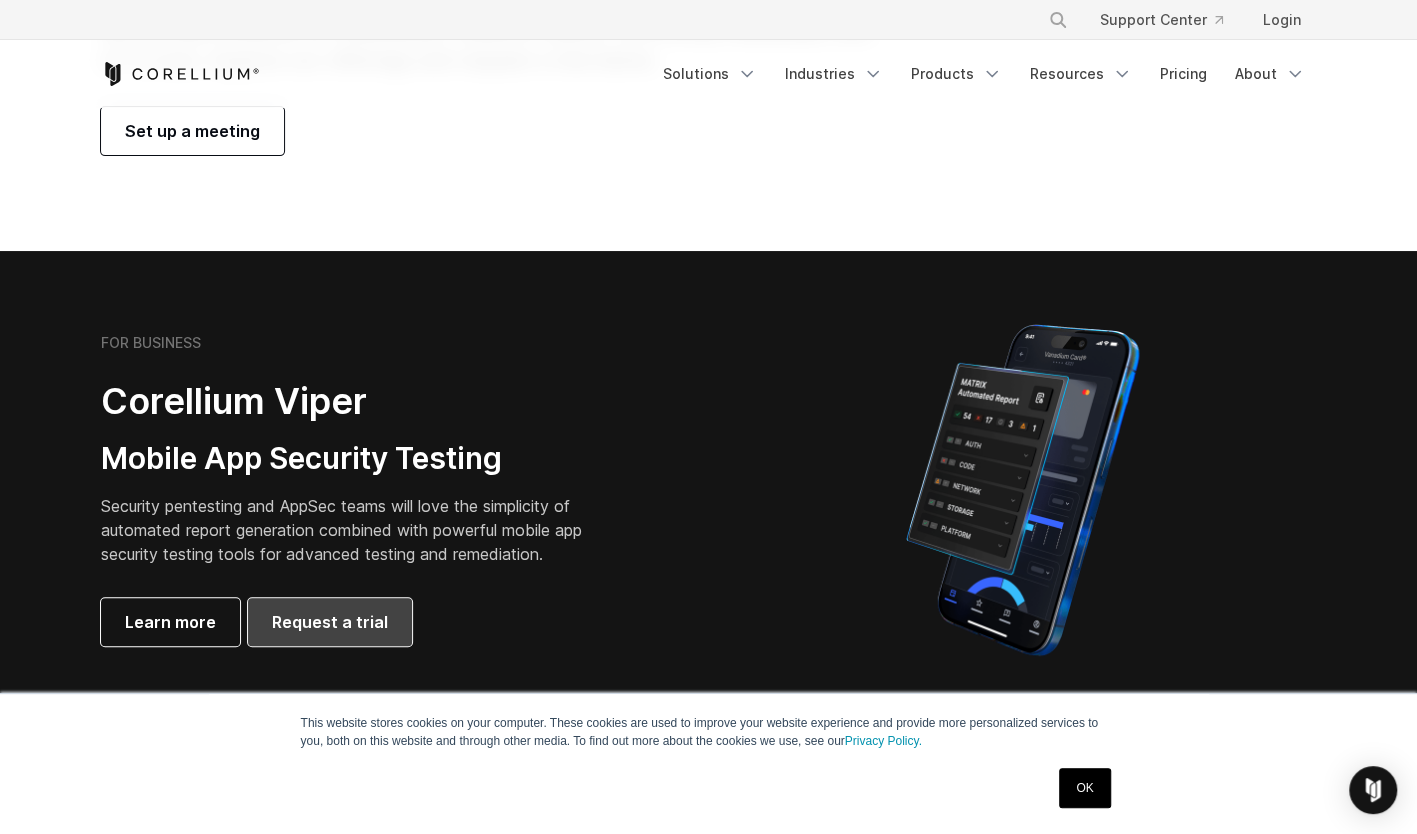click on "Request a trial" at bounding box center [330, 622] 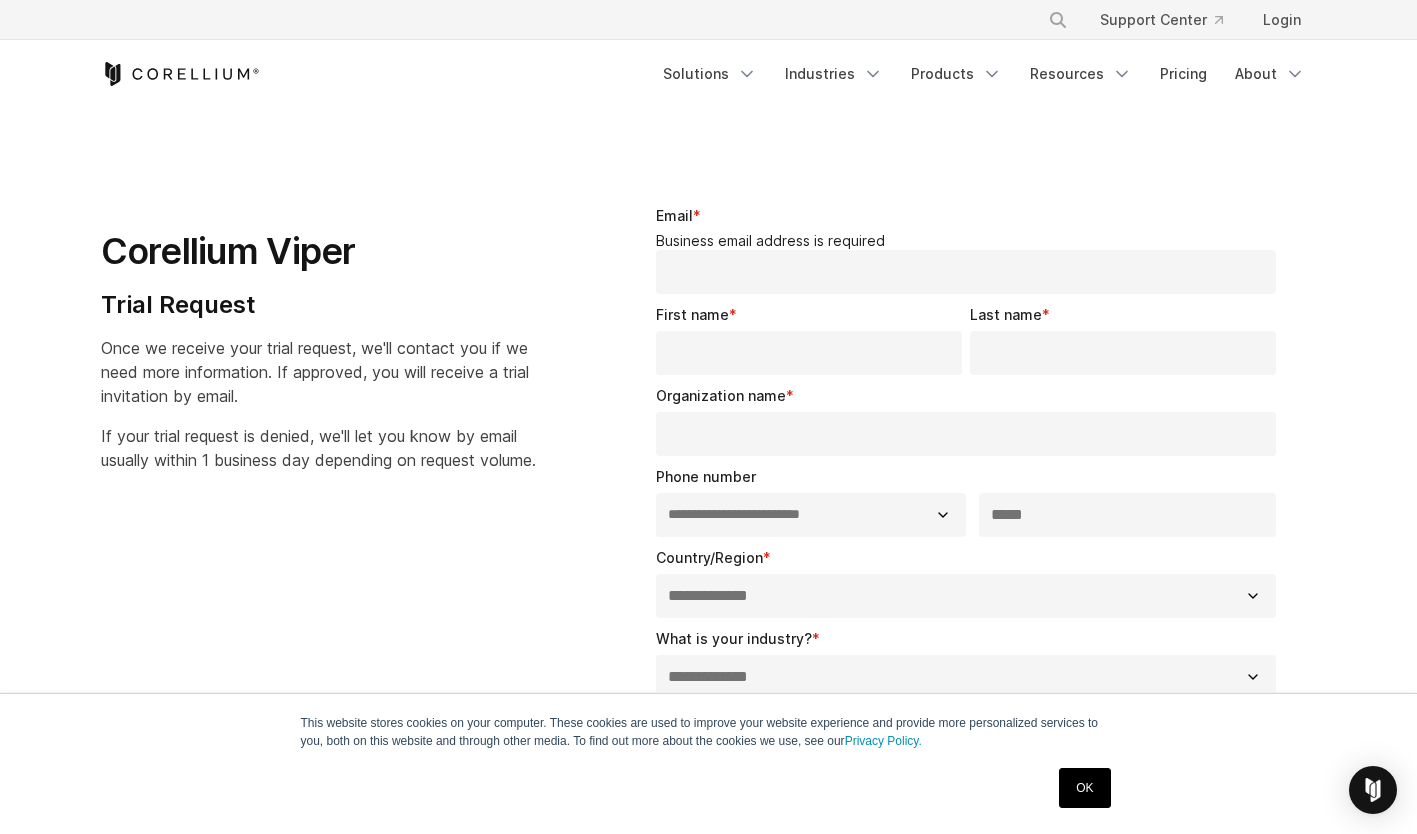 select on "**" 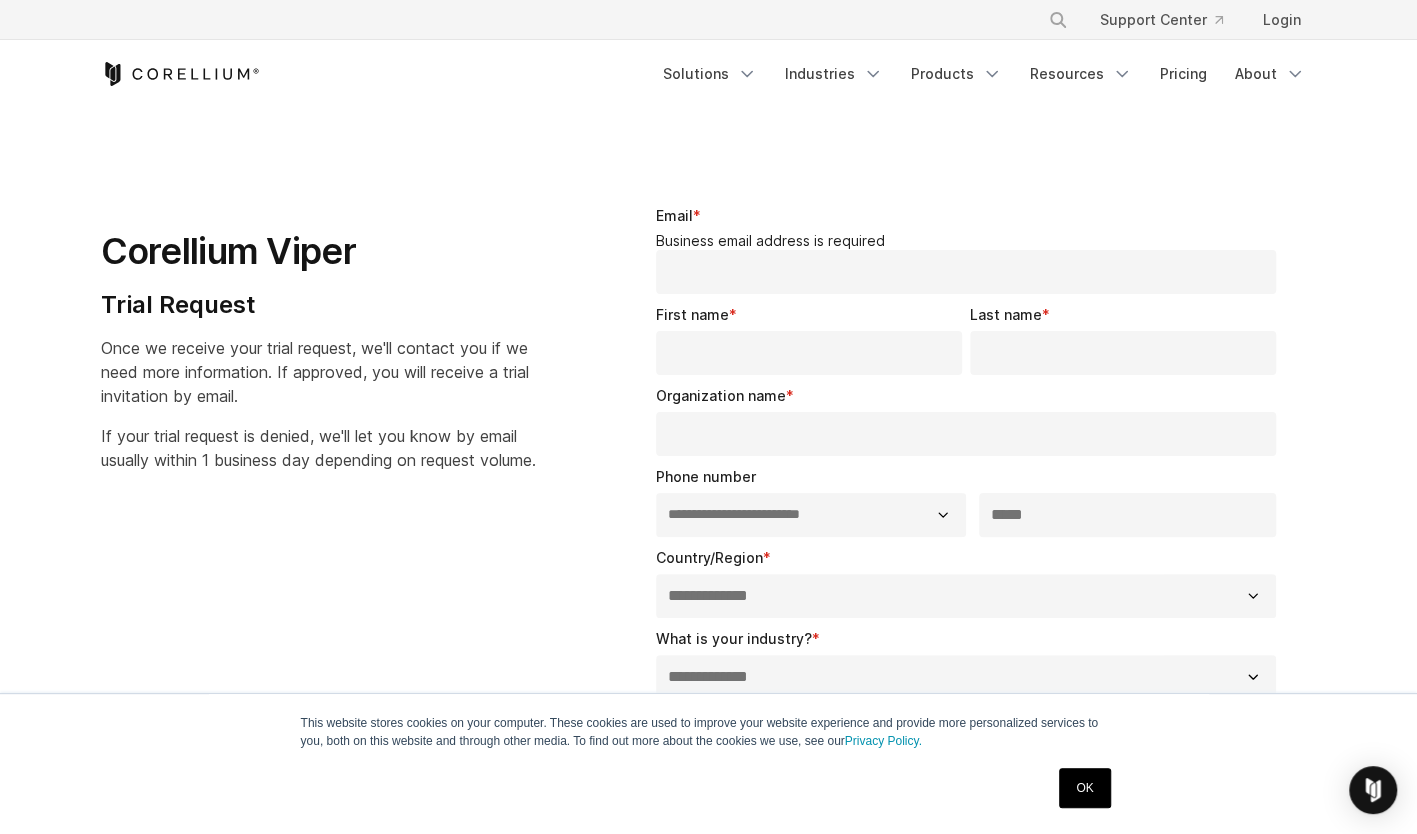 scroll, scrollTop: 0, scrollLeft: 0, axis: both 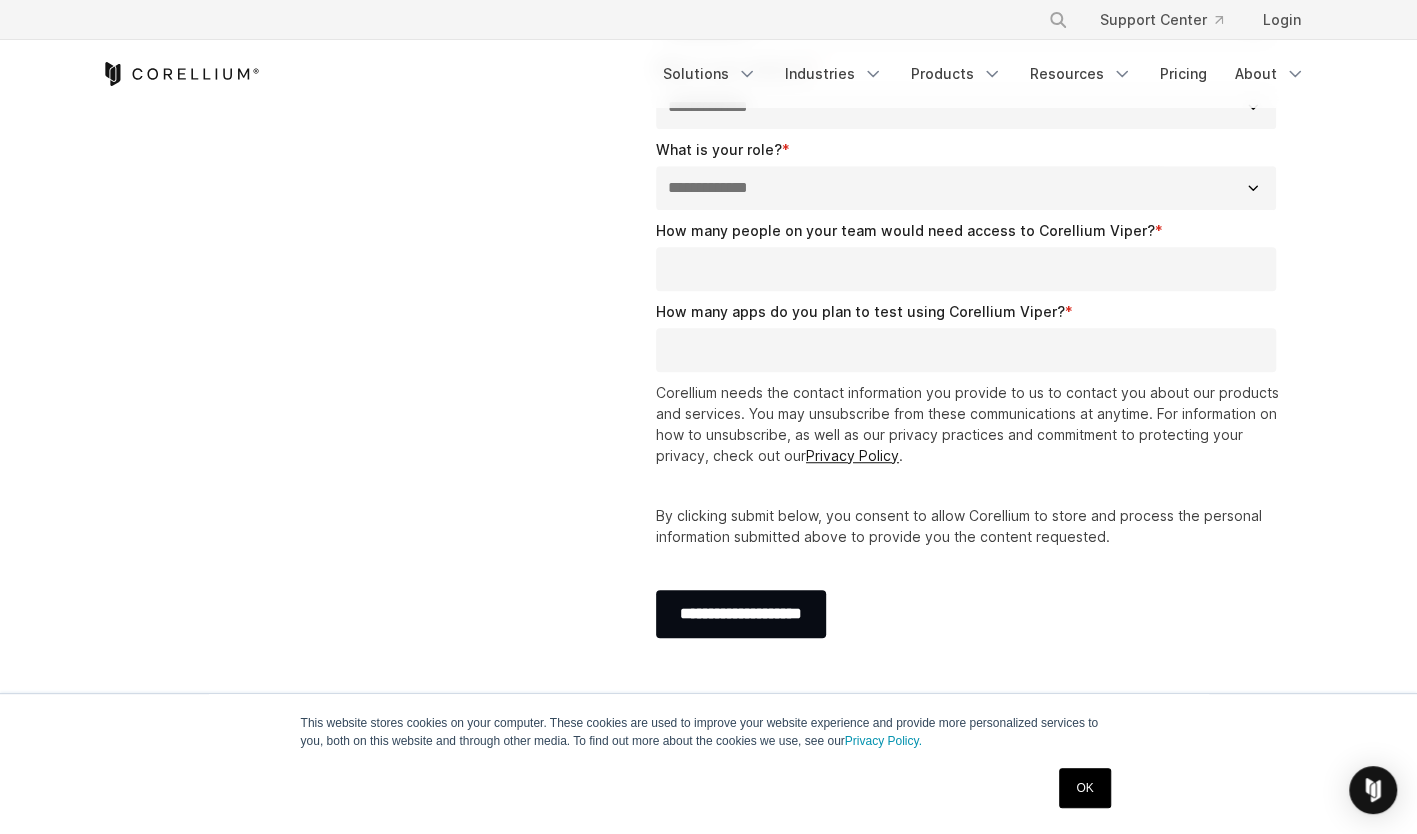 click on "How many people on your team would need access to Corellium Viper? *" at bounding box center (970, 260) 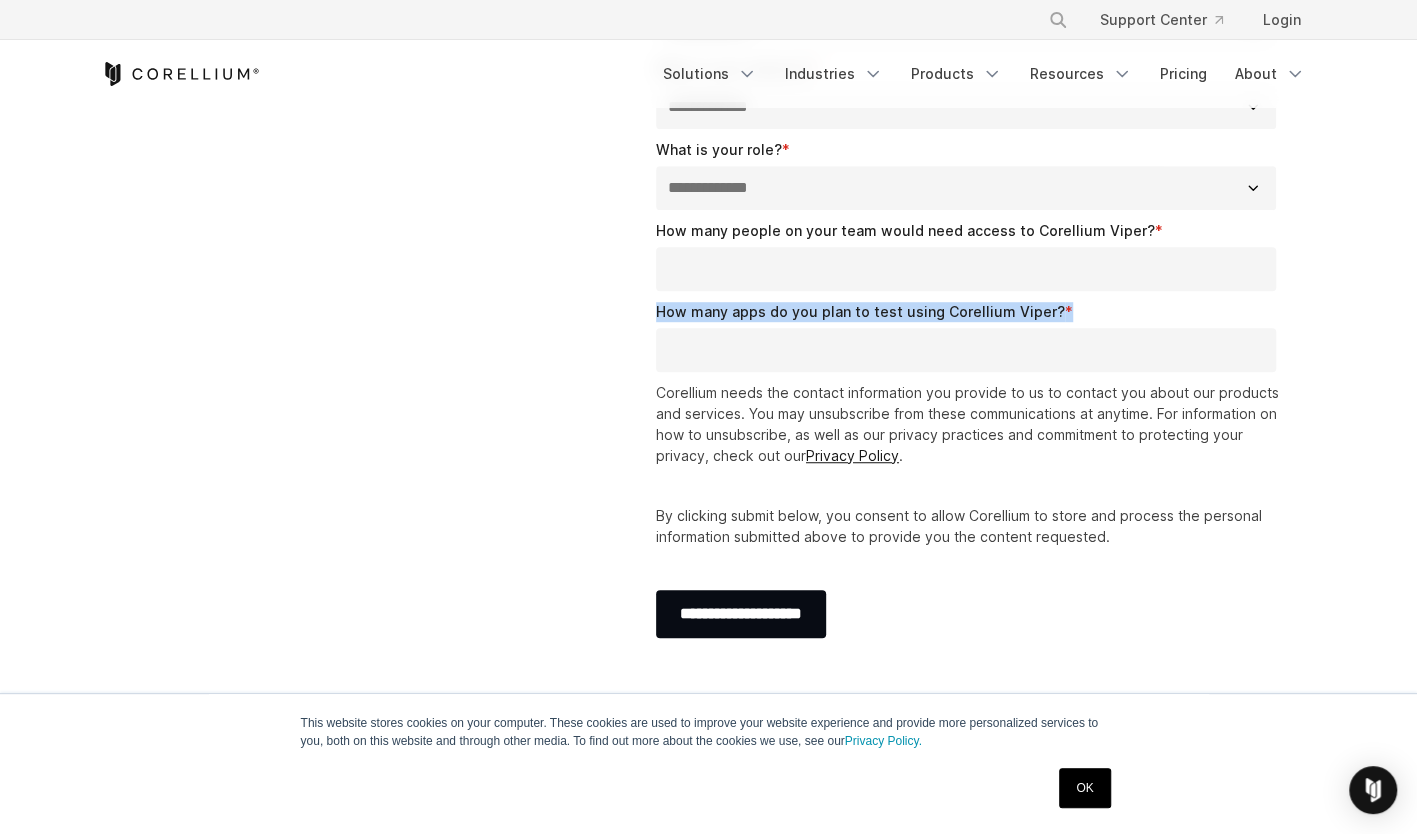 drag, startPoint x: 724, startPoint y: 304, endPoint x: 684, endPoint y: 440, distance: 141.76036 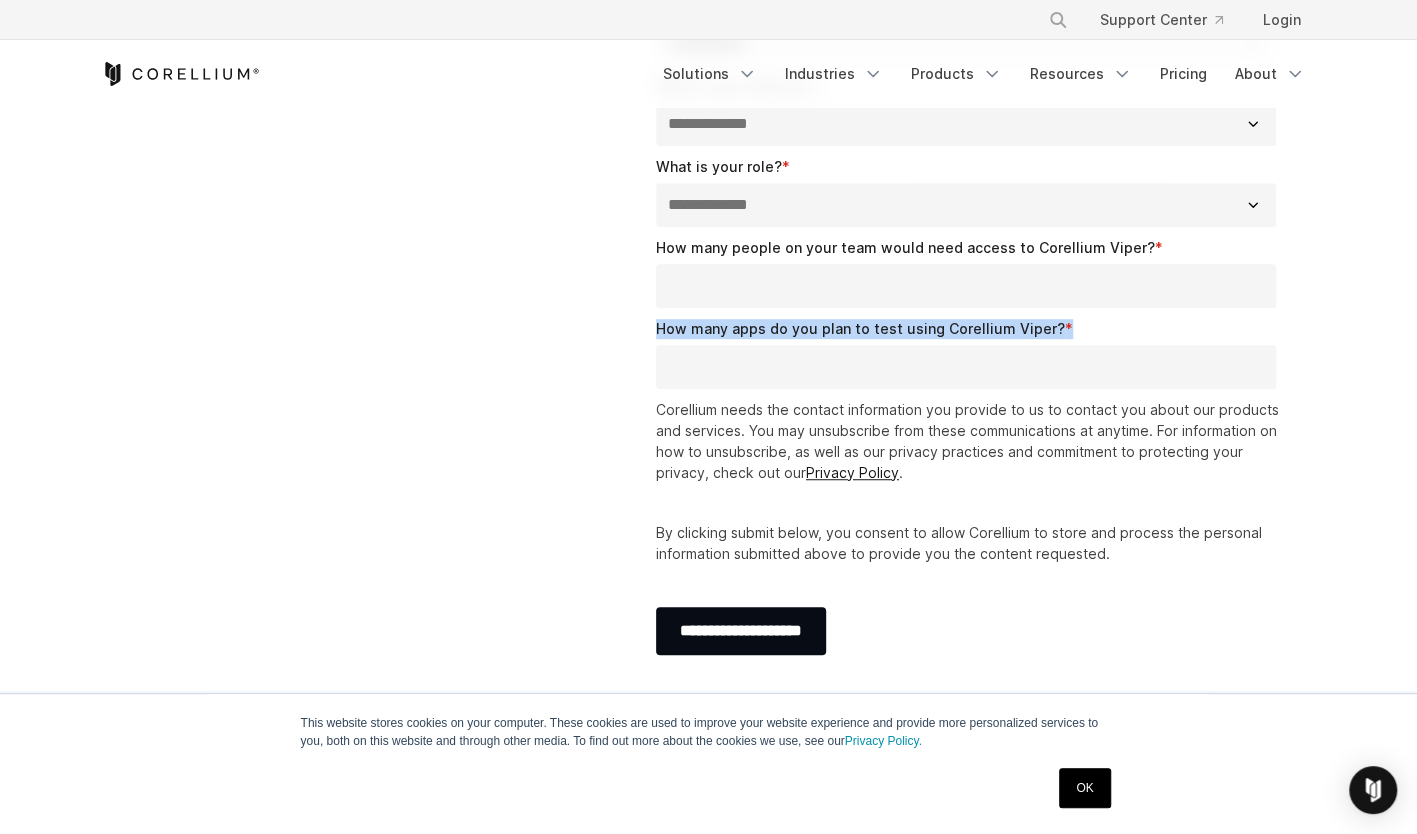 scroll, scrollTop: 550, scrollLeft: 0, axis: vertical 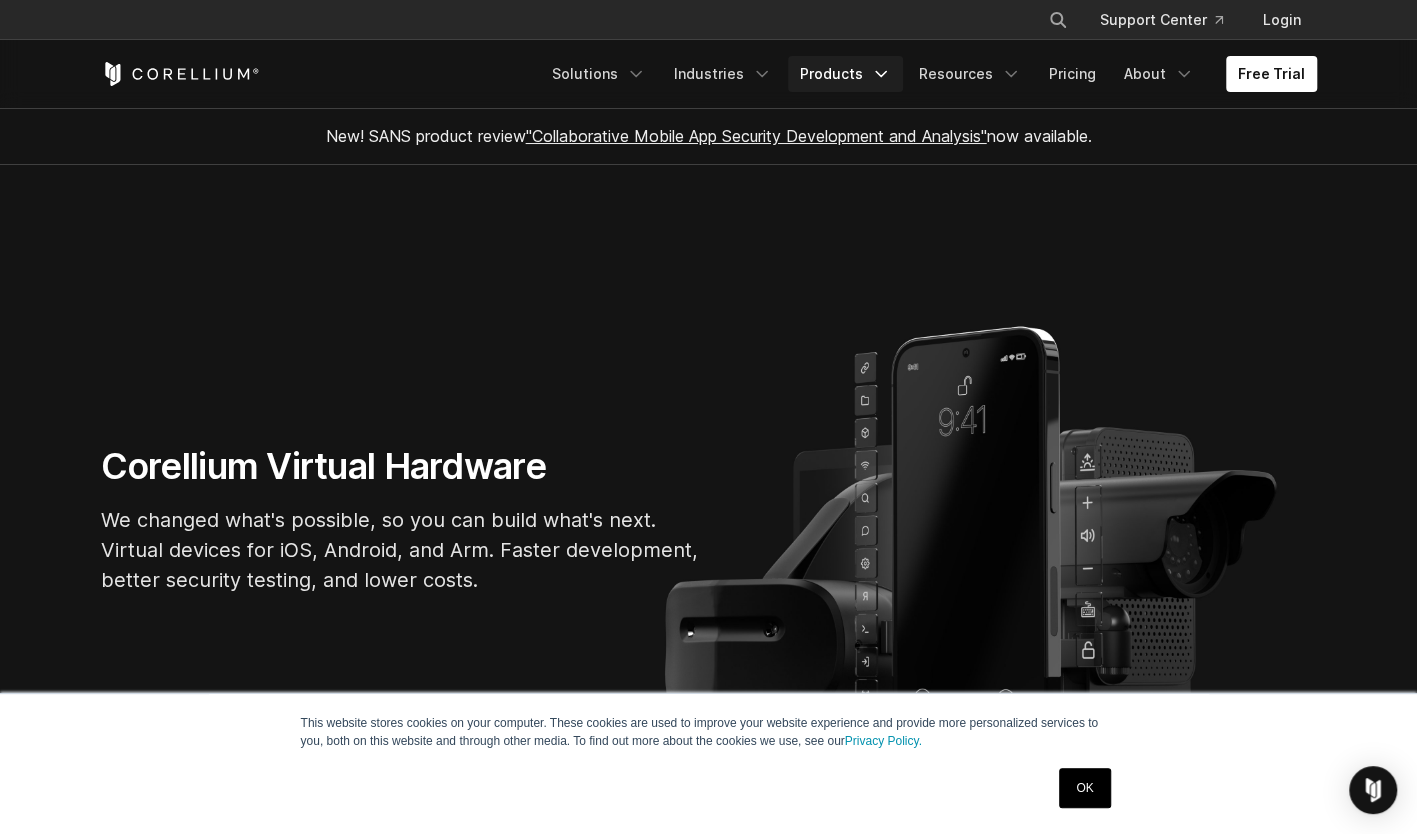 click on "Products" at bounding box center [845, 74] 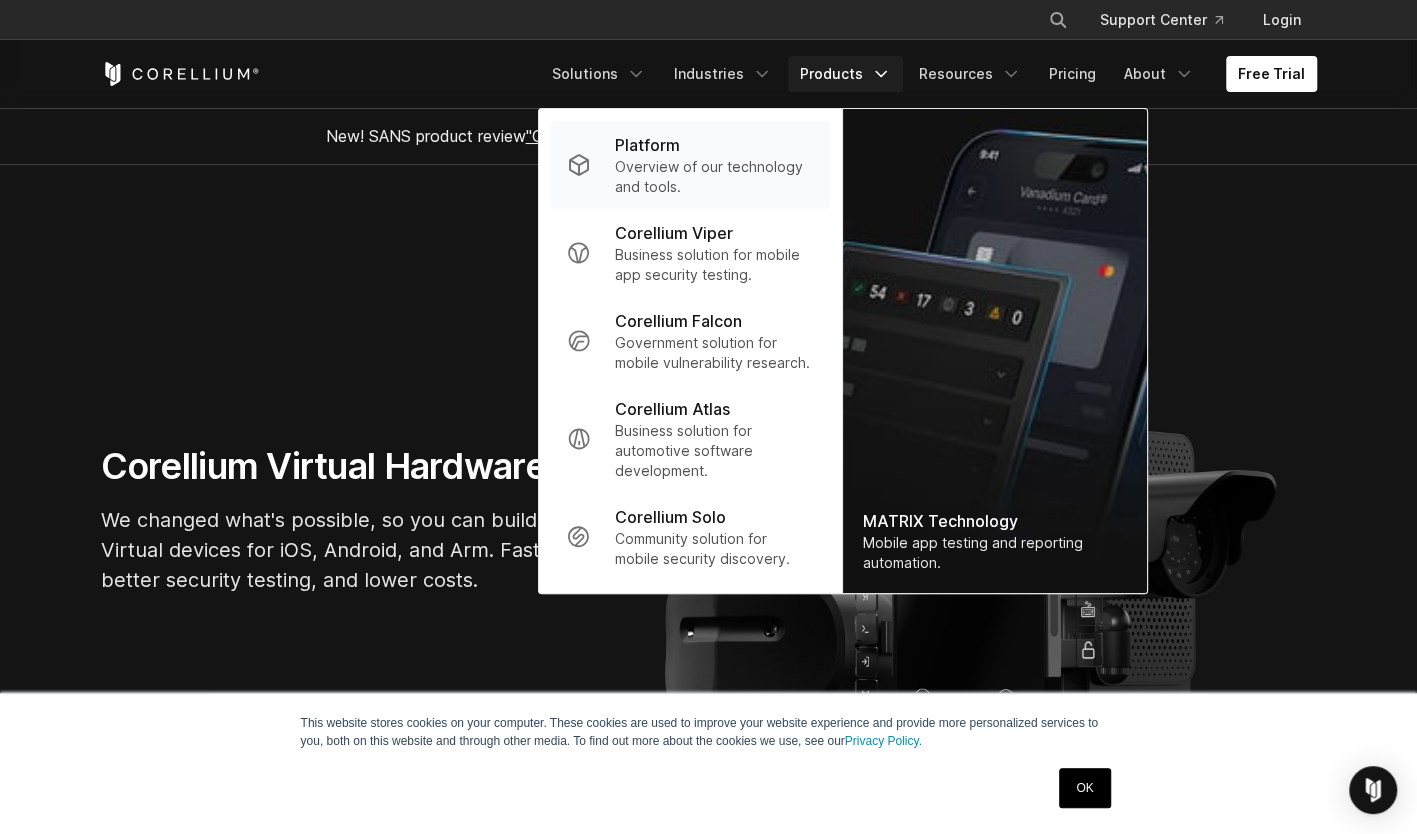 click on "Overview of our technology and tools." at bounding box center (713, 177) 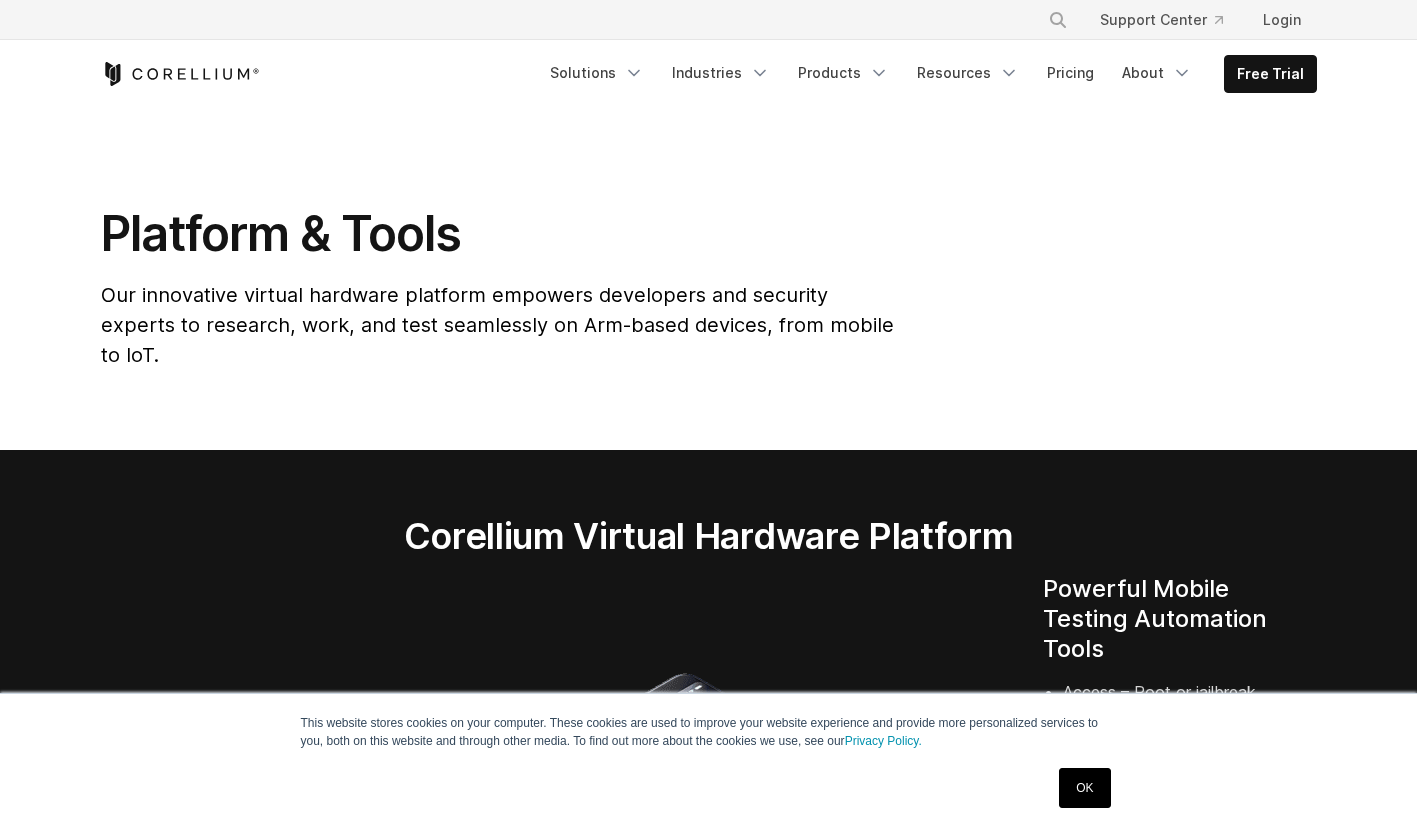 scroll, scrollTop: 0, scrollLeft: 0, axis: both 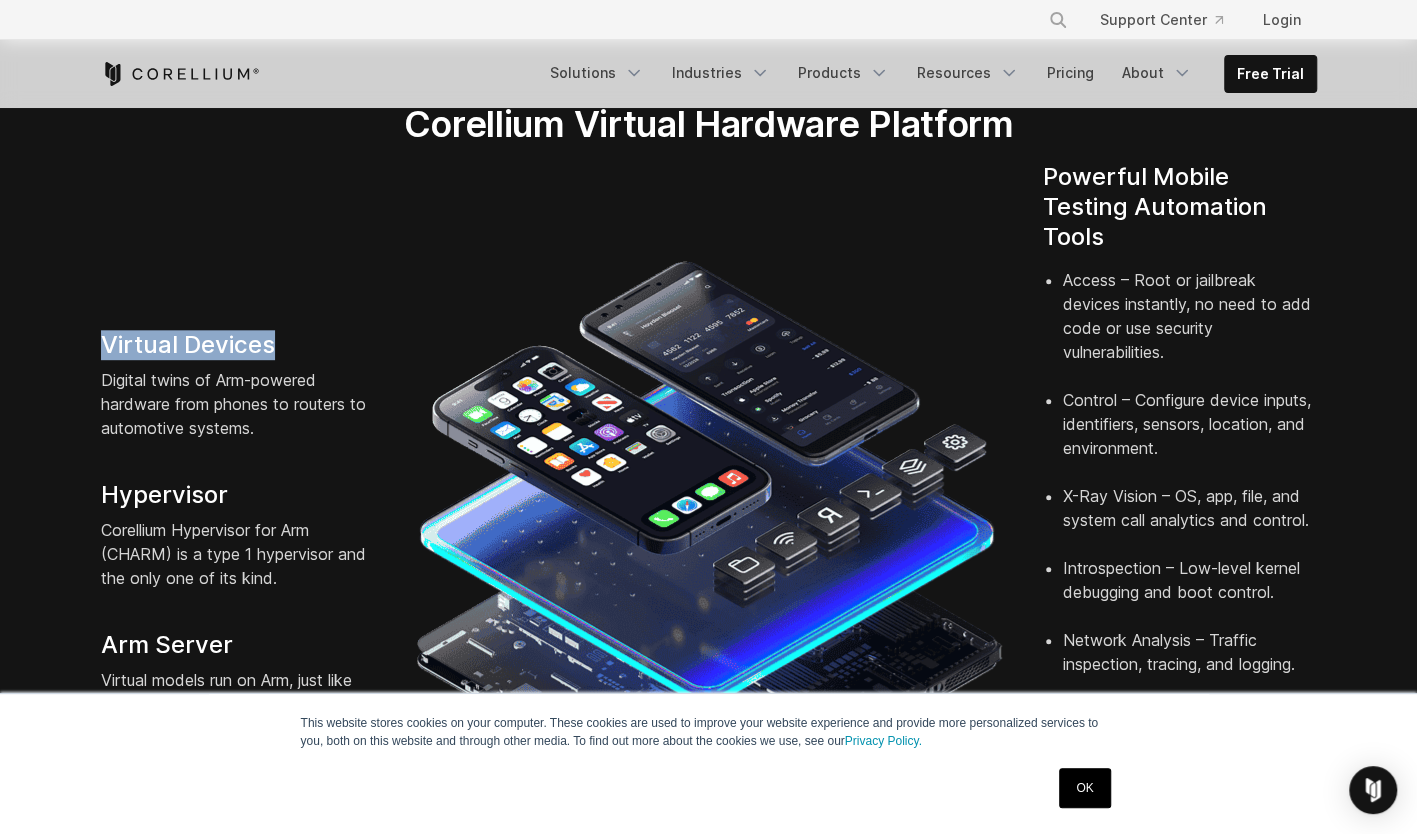 drag, startPoint x: 103, startPoint y: 313, endPoint x: 288, endPoint y: 308, distance: 185.06755 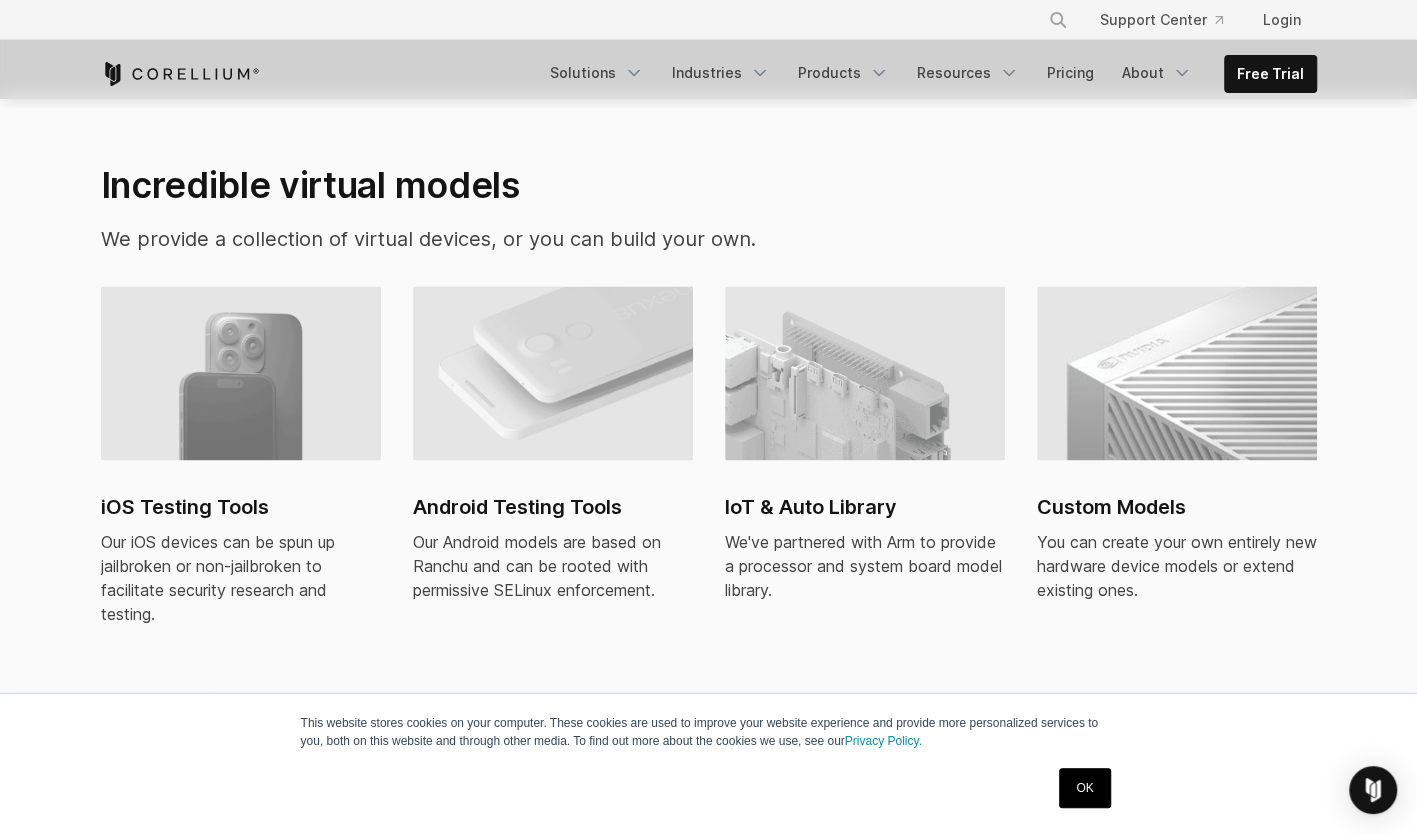 scroll, scrollTop: 1310, scrollLeft: 0, axis: vertical 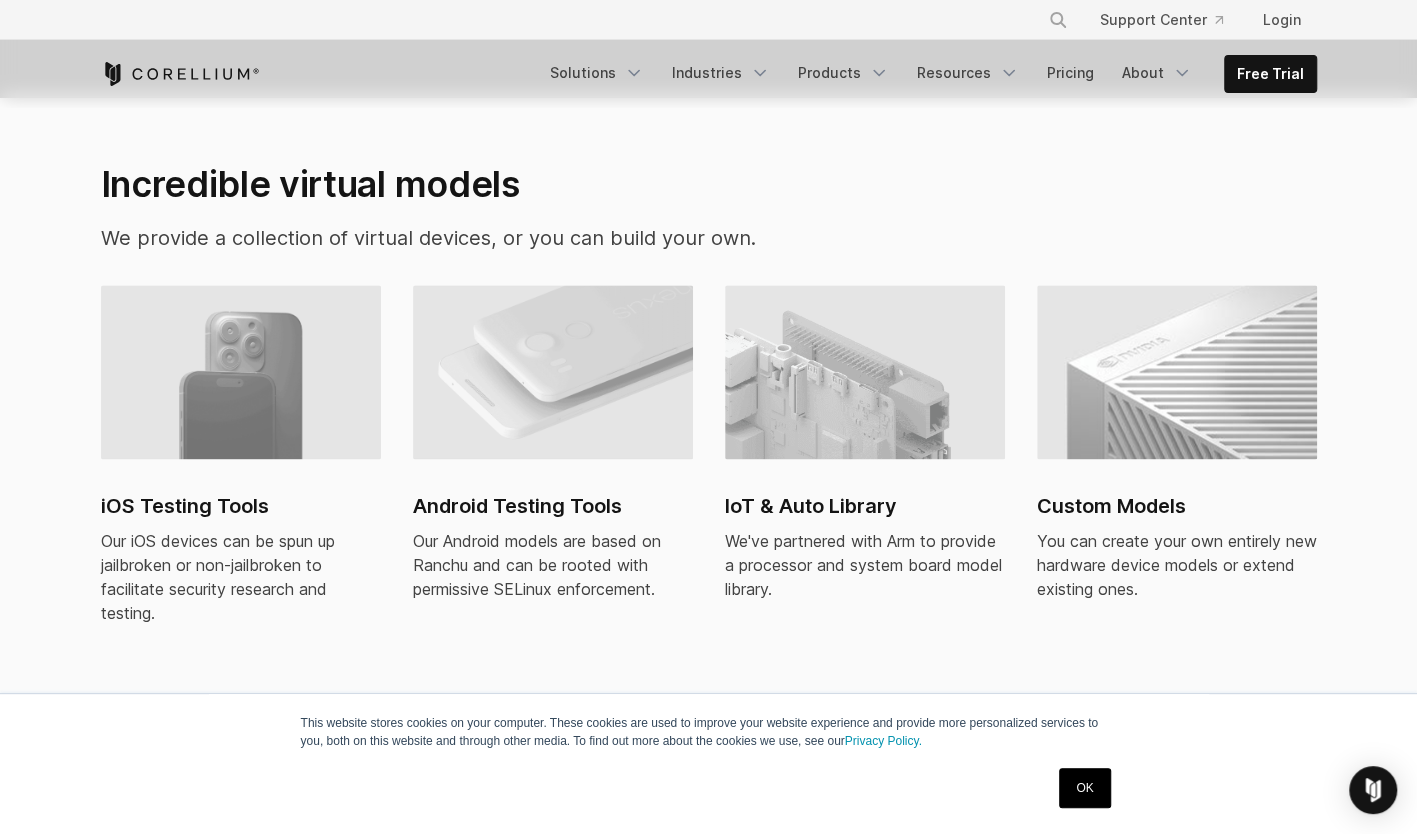 click on "iOS Testing Tools" at bounding box center (241, 506) 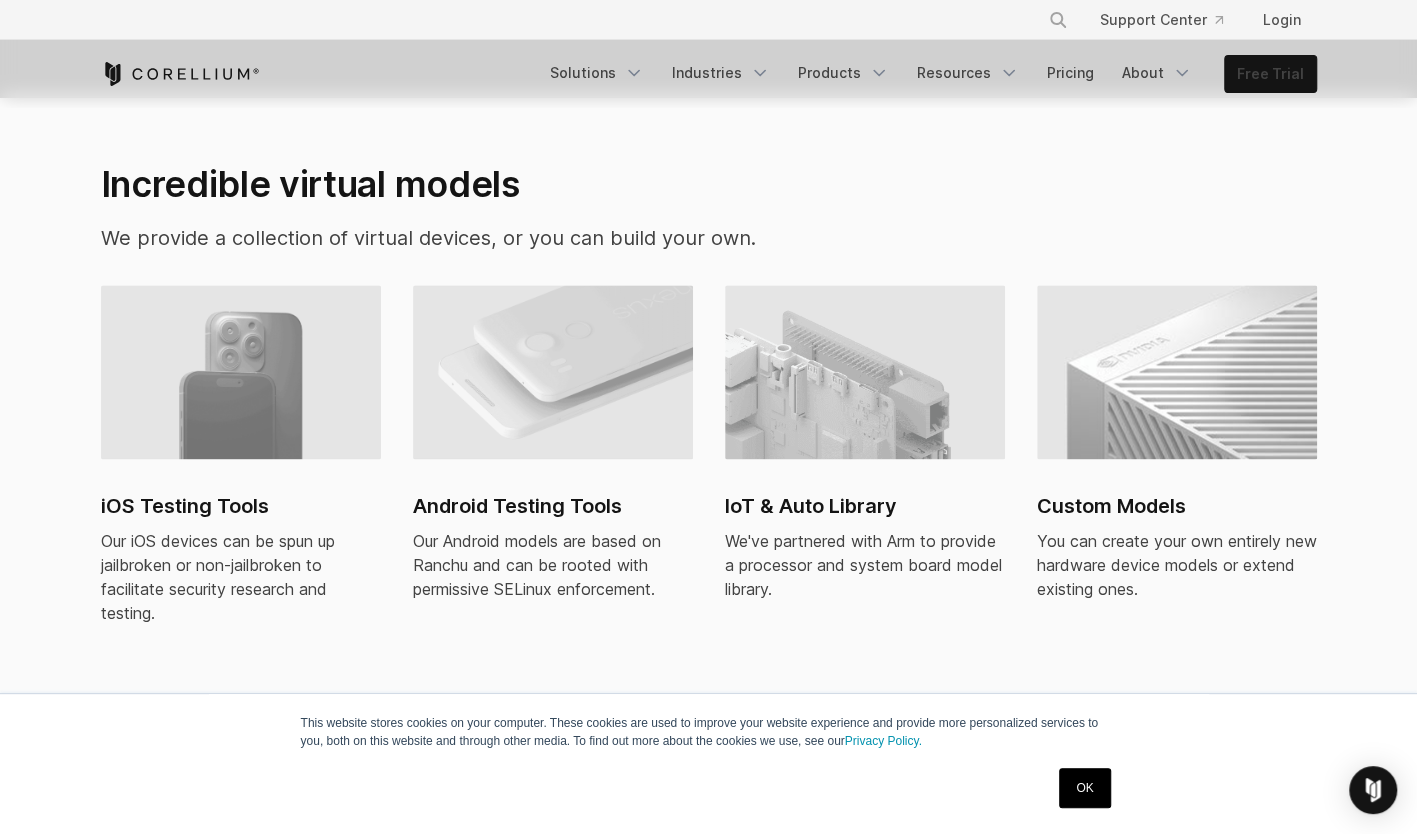 click on "Free Trial" at bounding box center [1270, 74] 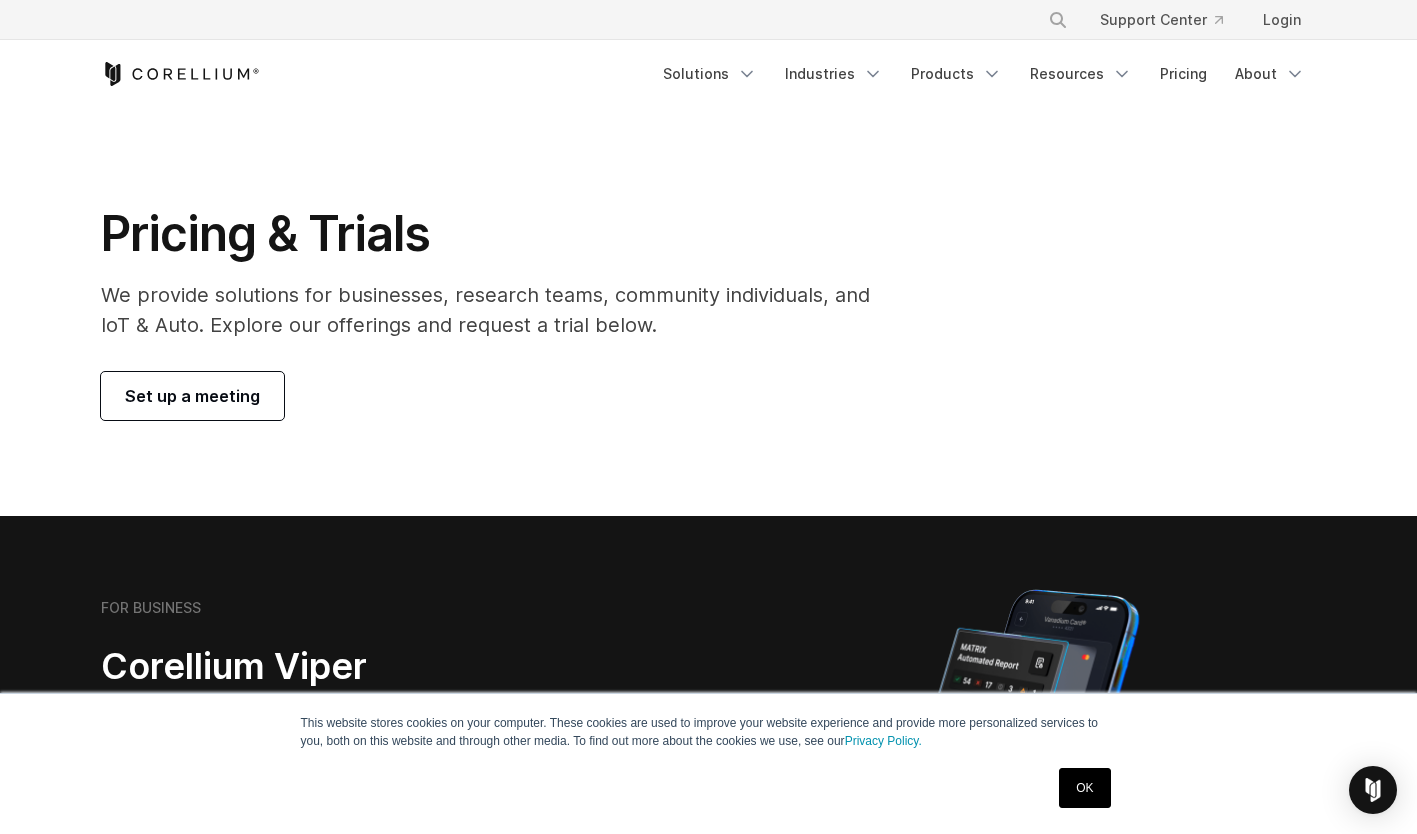 scroll, scrollTop: 0, scrollLeft: 0, axis: both 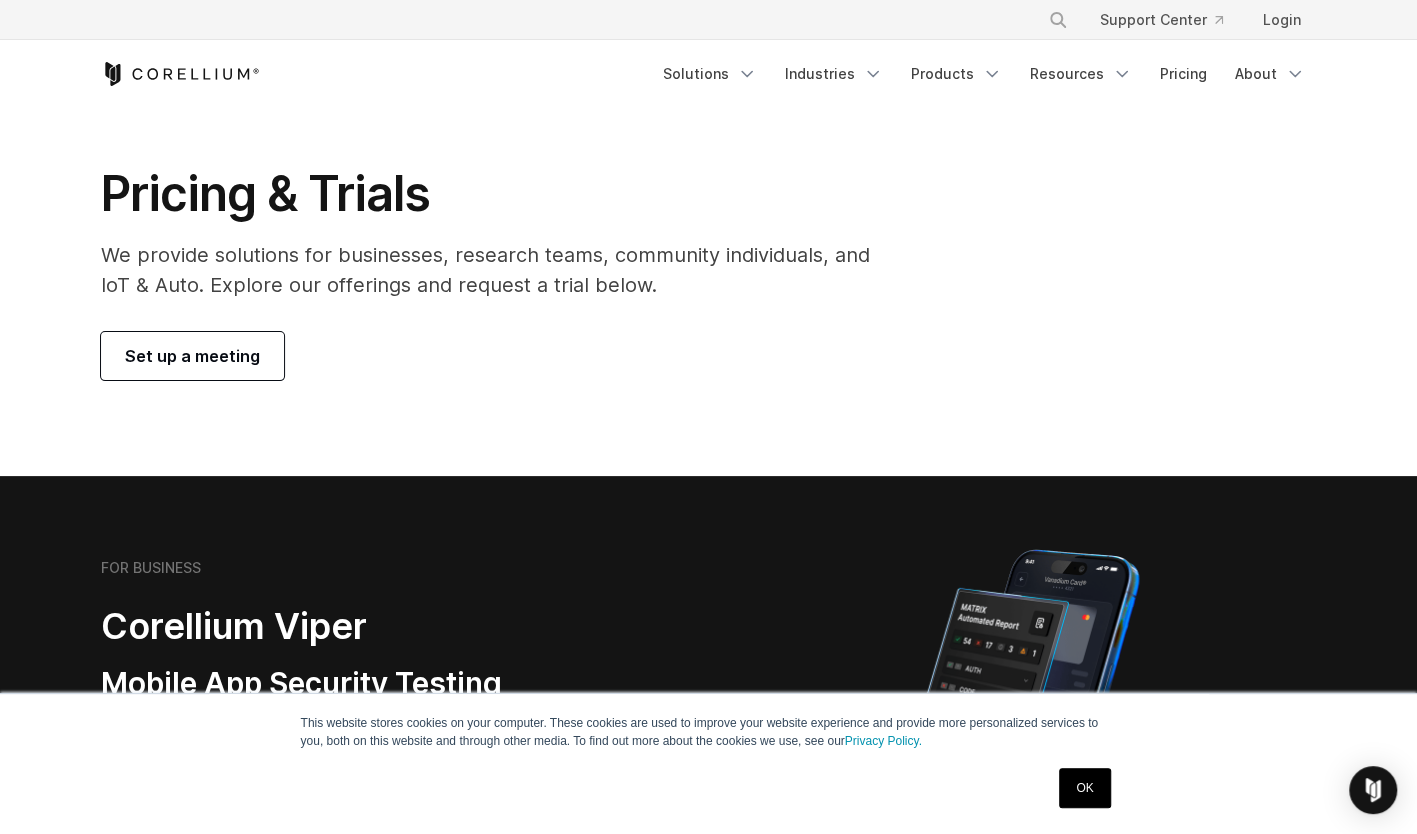 click on "Set up a meeting" at bounding box center (192, 356) 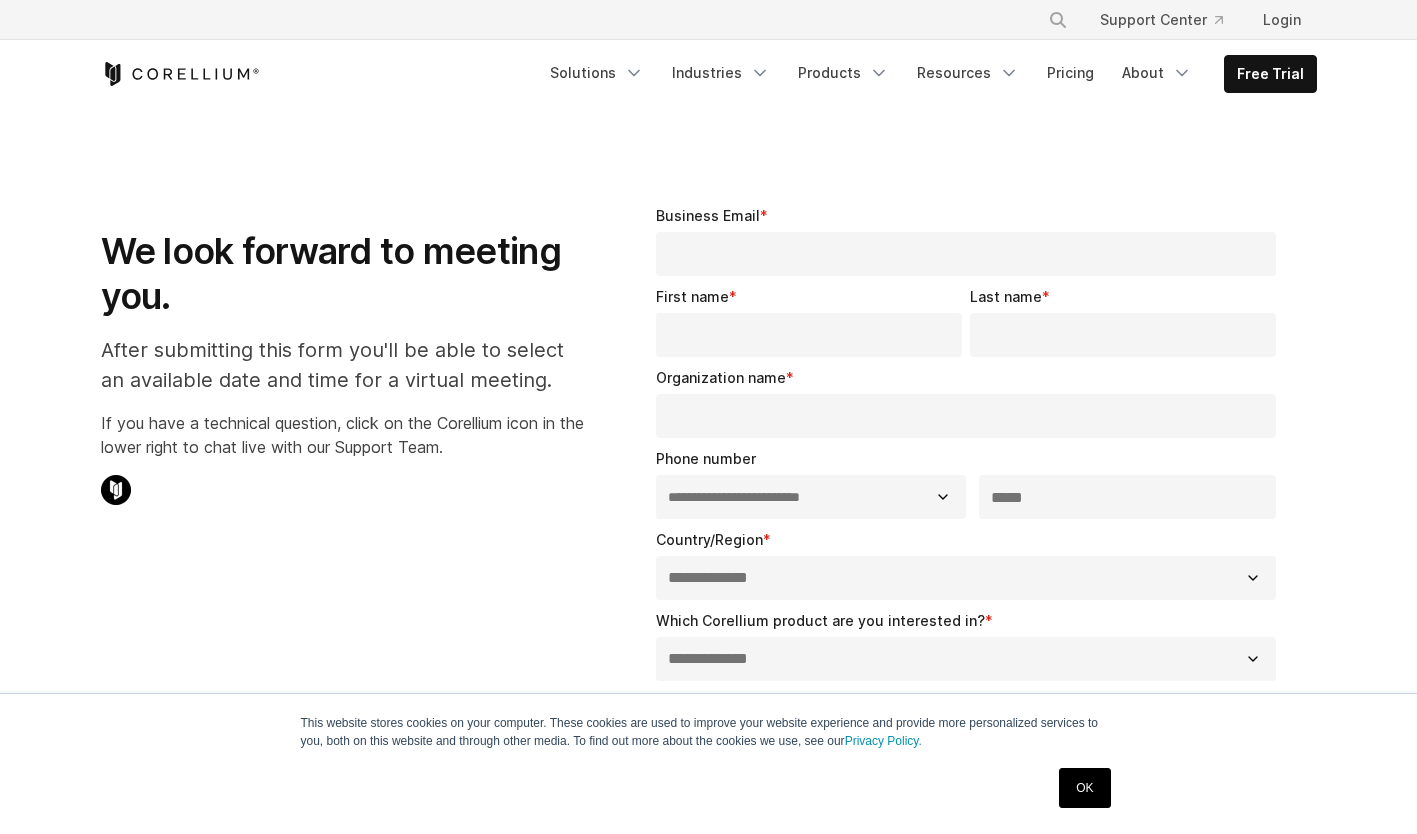 select on "**" 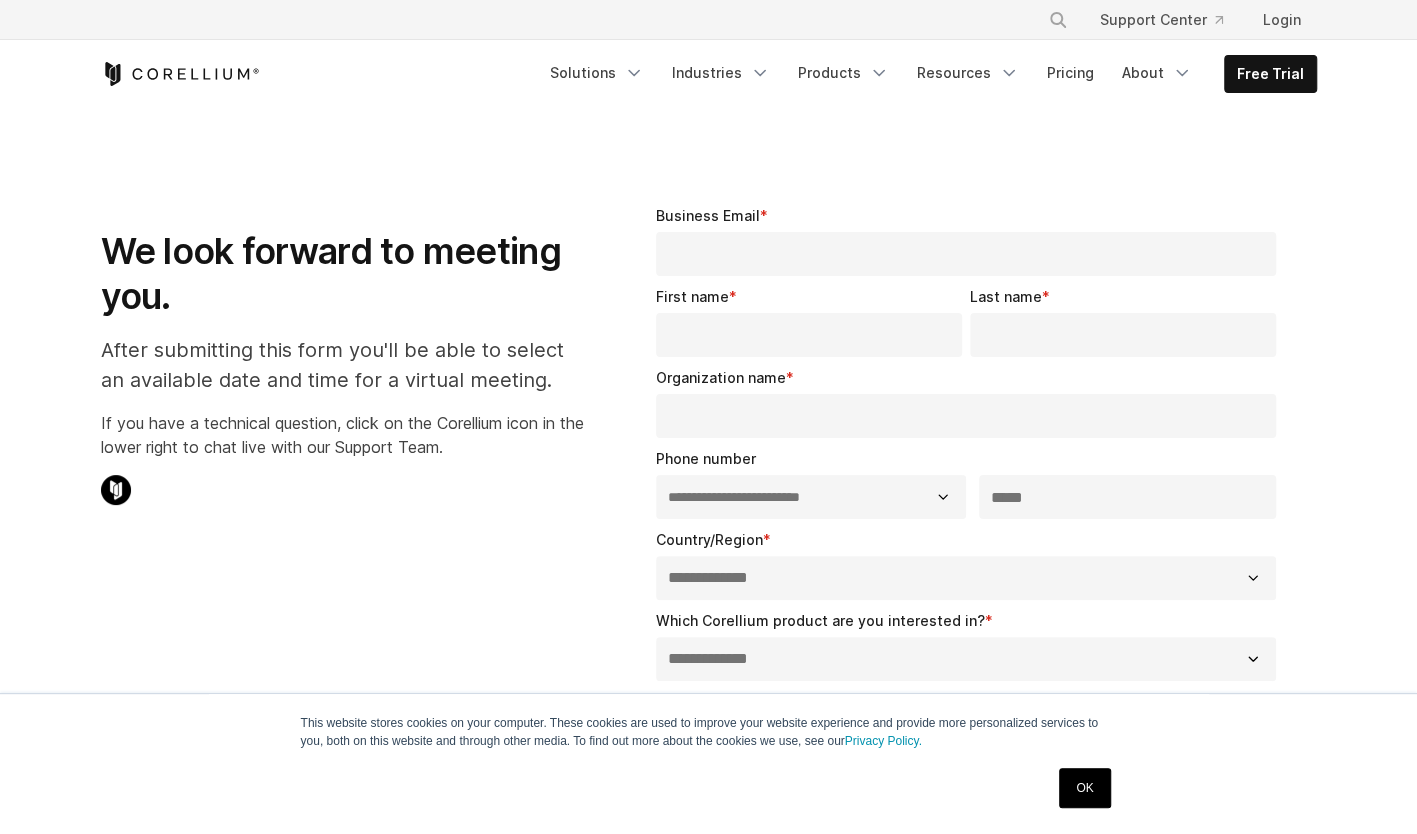 scroll, scrollTop: 0, scrollLeft: 0, axis: both 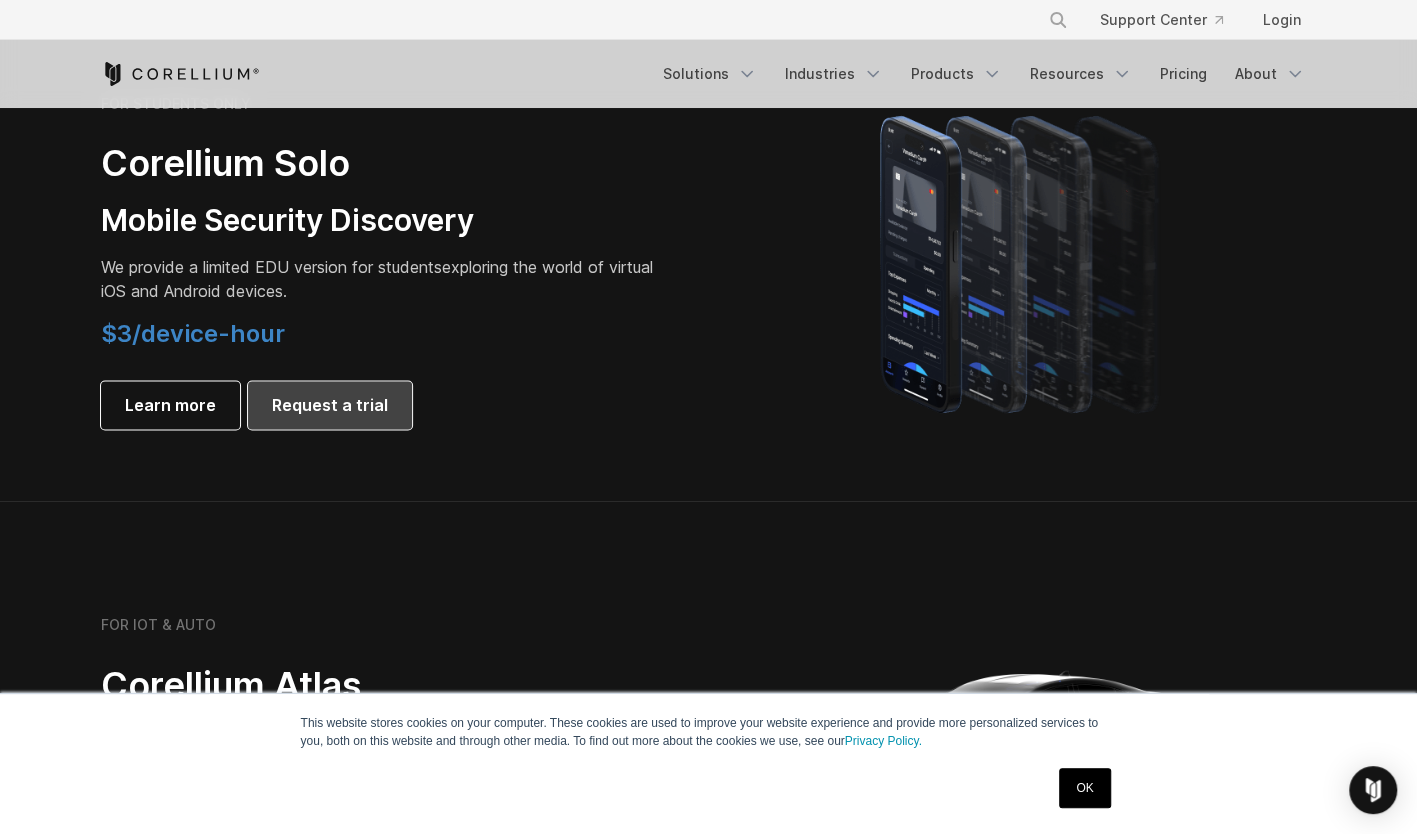 click on "Request a trial" at bounding box center (330, 405) 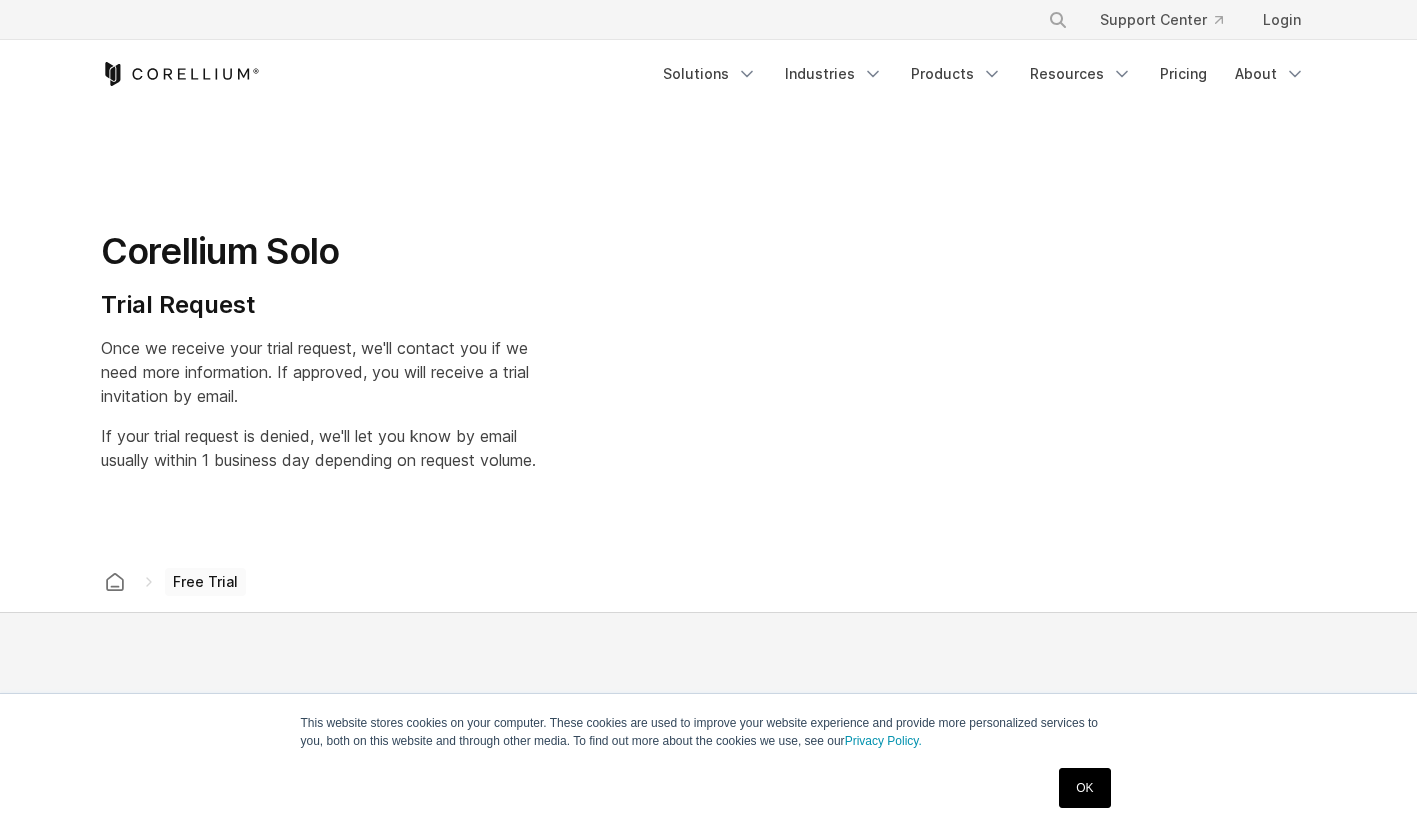 scroll, scrollTop: 0, scrollLeft: 0, axis: both 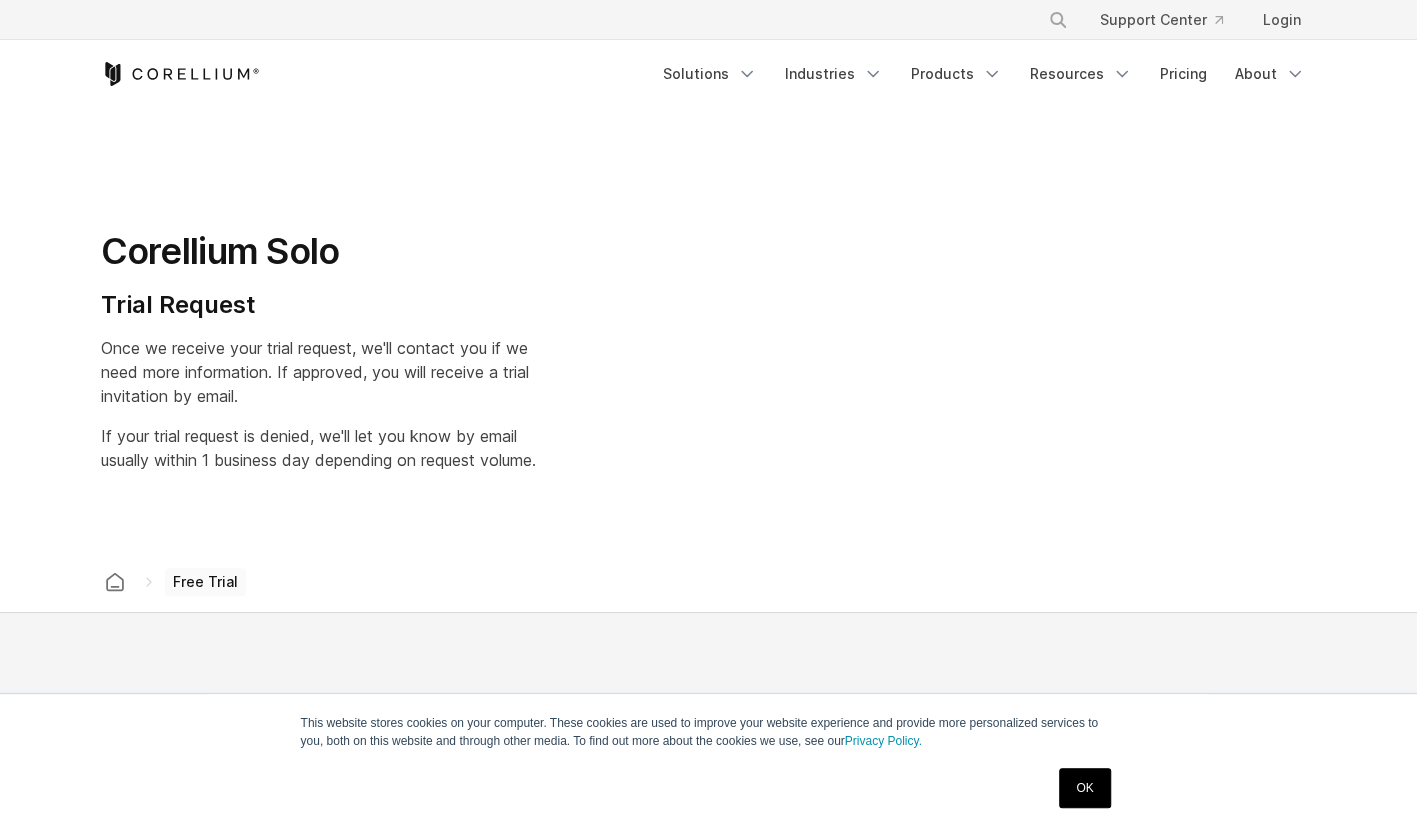 select on "**" 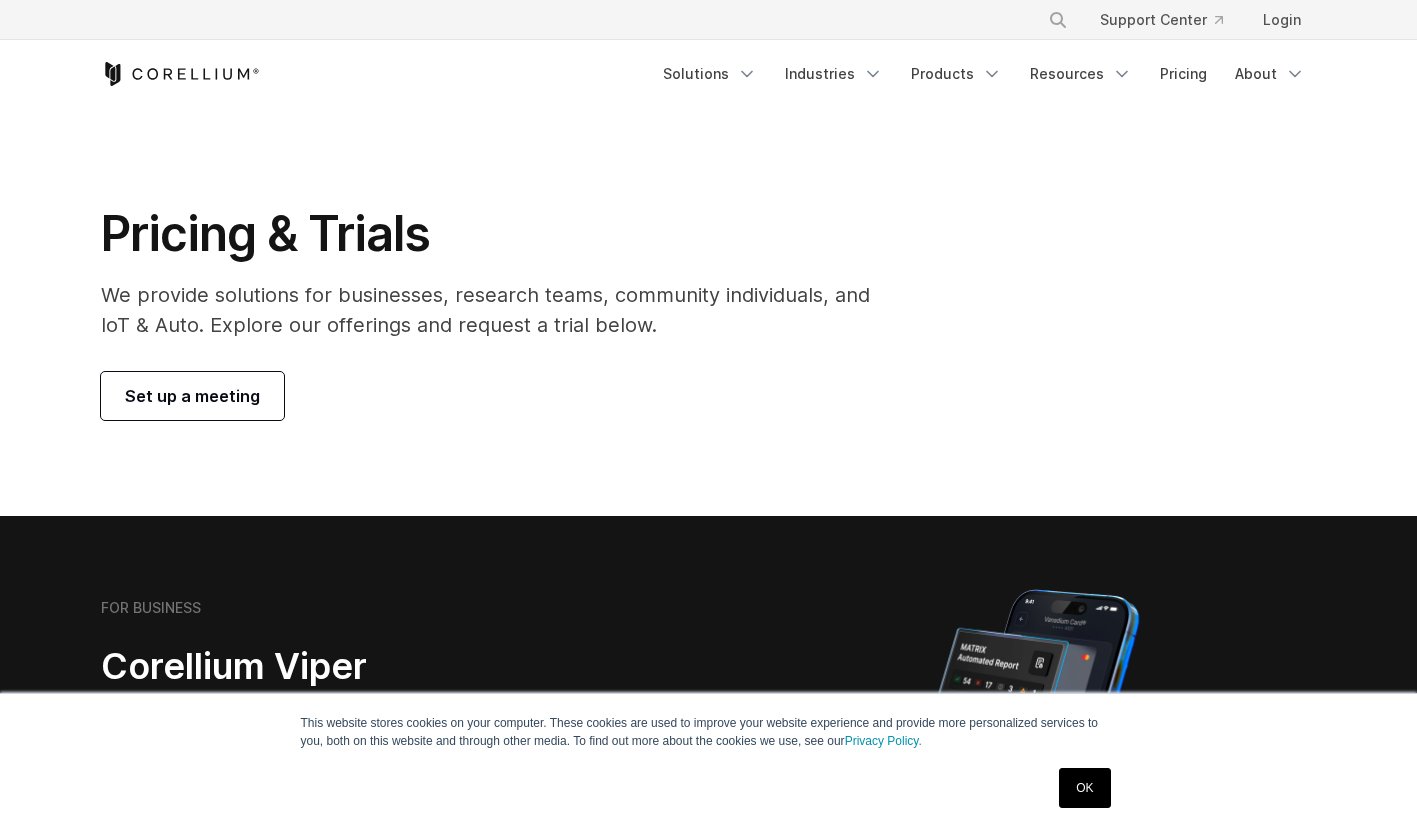 scroll, scrollTop: 1448, scrollLeft: 0, axis: vertical 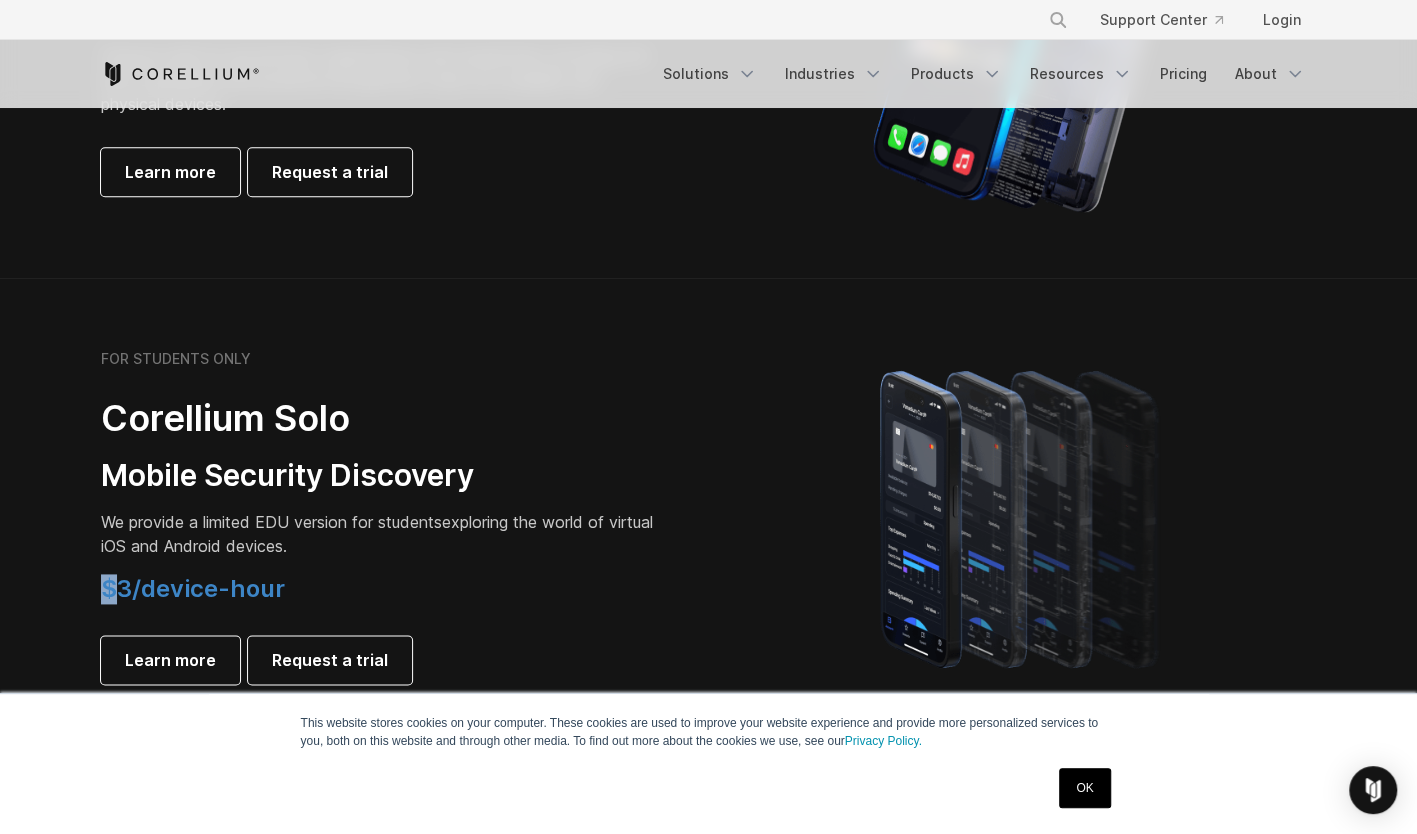 drag, startPoint x: 122, startPoint y: 590, endPoint x: 82, endPoint y: 592, distance: 40.04997 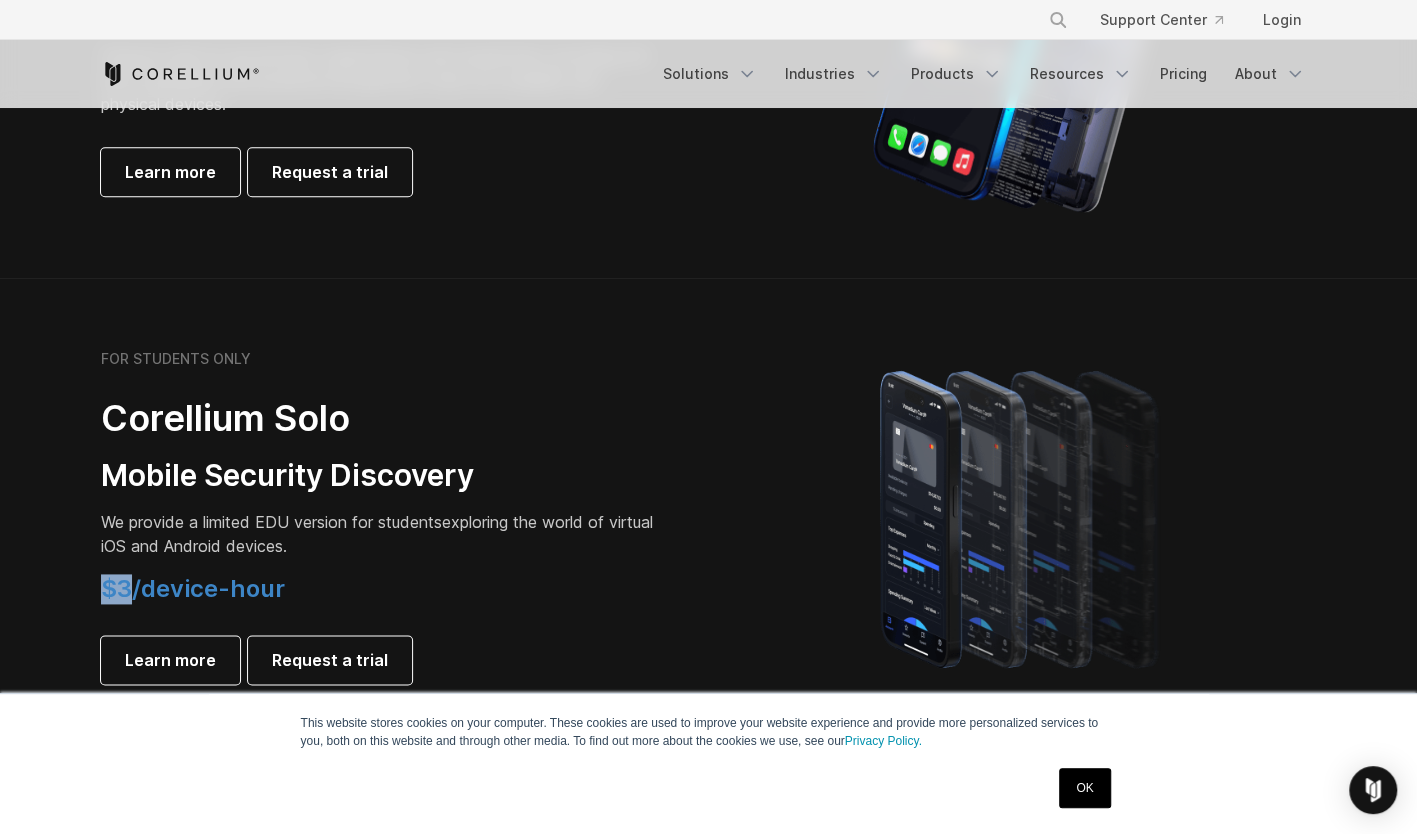 drag, startPoint x: 82, startPoint y: 592, endPoint x: 96, endPoint y: 590, distance: 14.142136 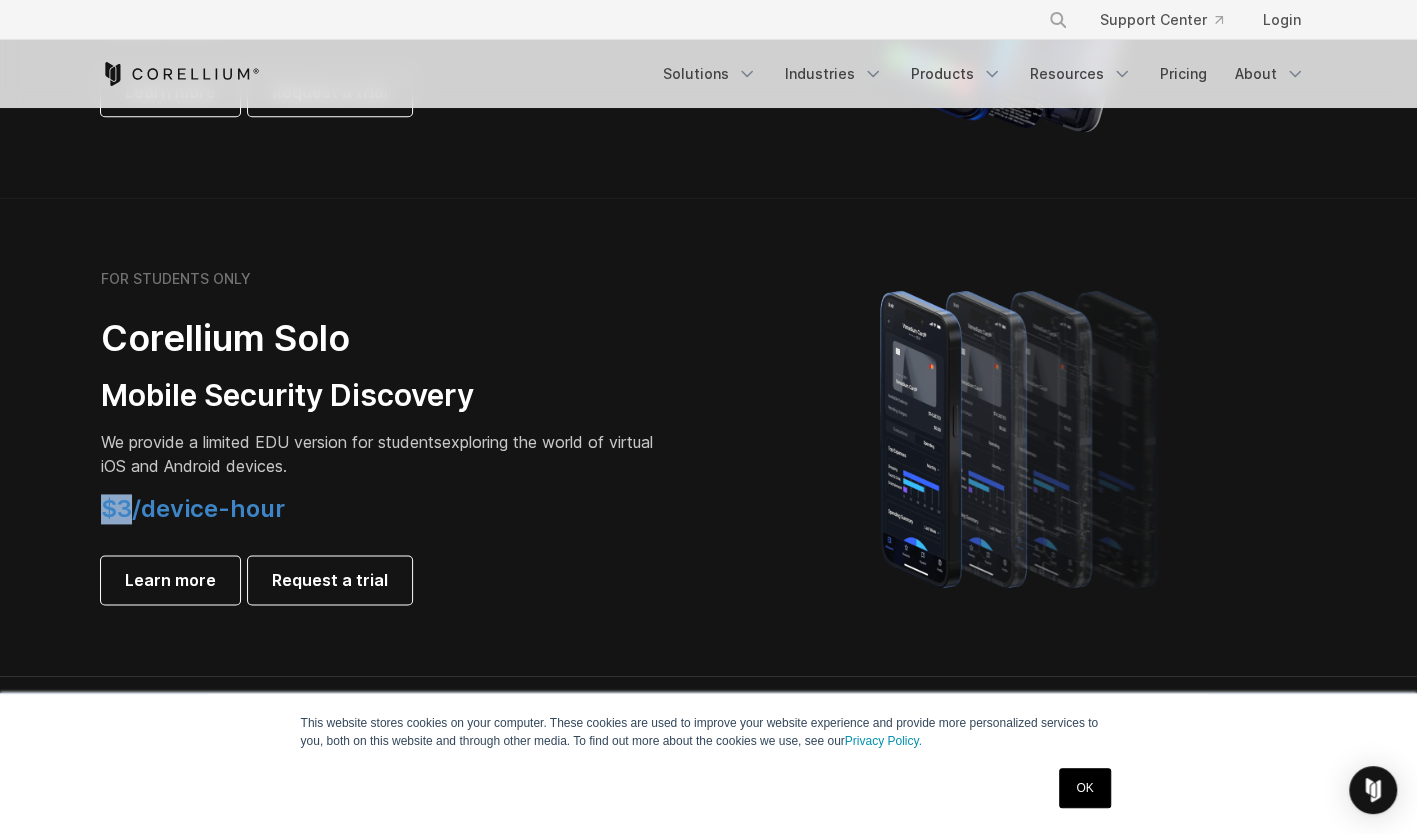 scroll, scrollTop: 1277, scrollLeft: 0, axis: vertical 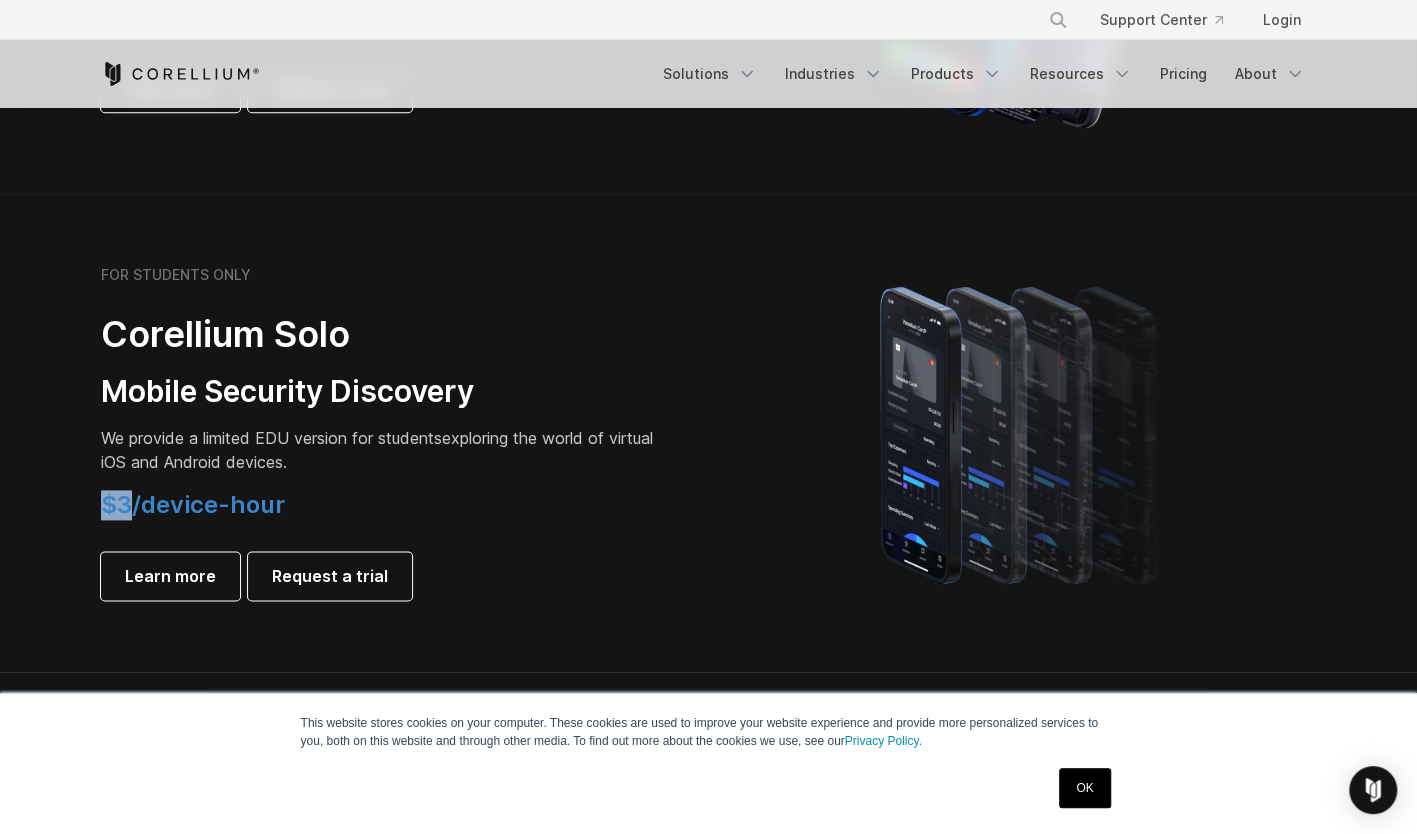 click on "FOR STUDENTS ONLY
Corellium Solo
Mobile Security Discovery
We provide a limited EDU version for students  exploring the world of virtual iOS and Android devices.
$3/device-hour
Learn more
Request a trial" at bounding box center (381, 433) 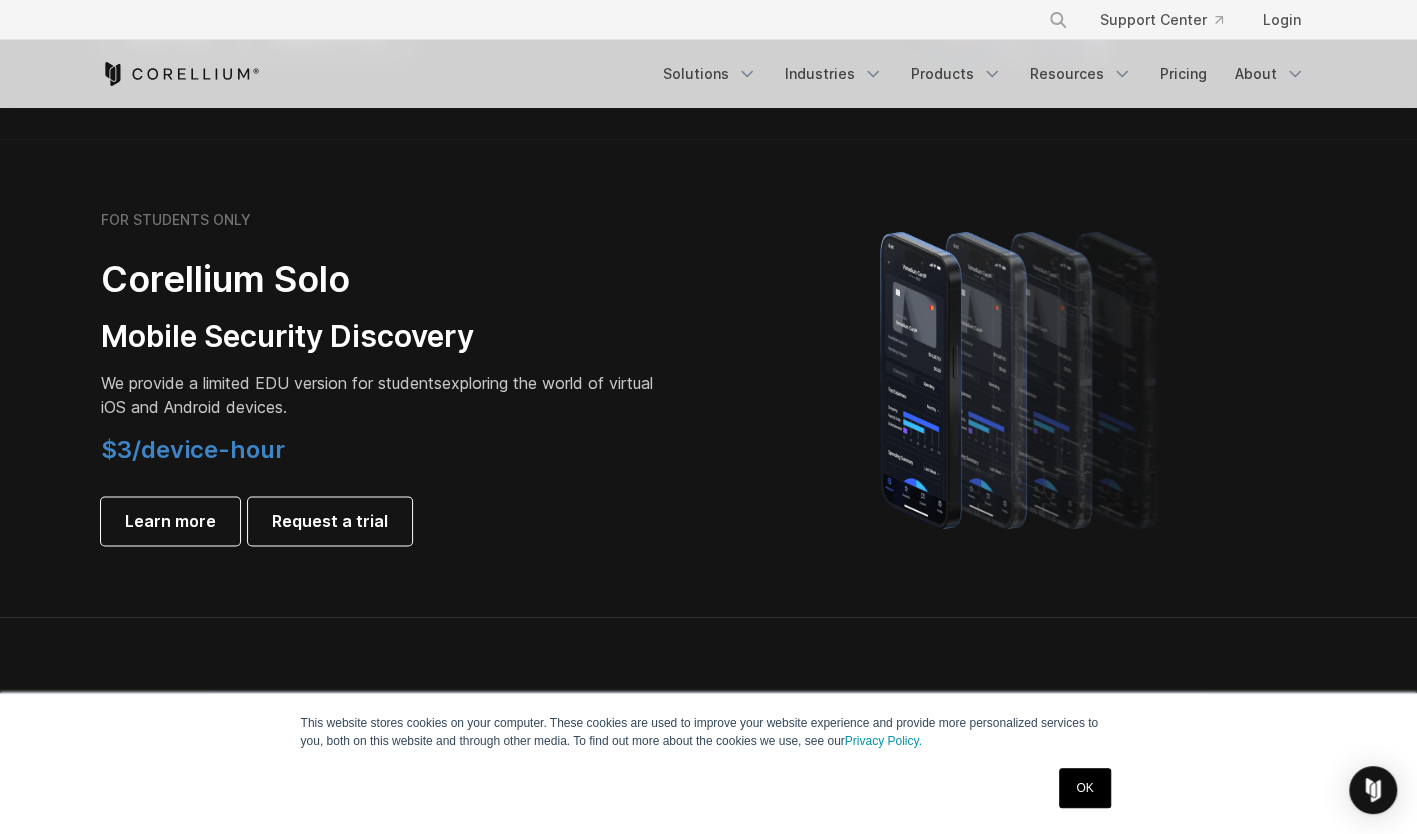 scroll, scrollTop: 1338, scrollLeft: 0, axis: vertical 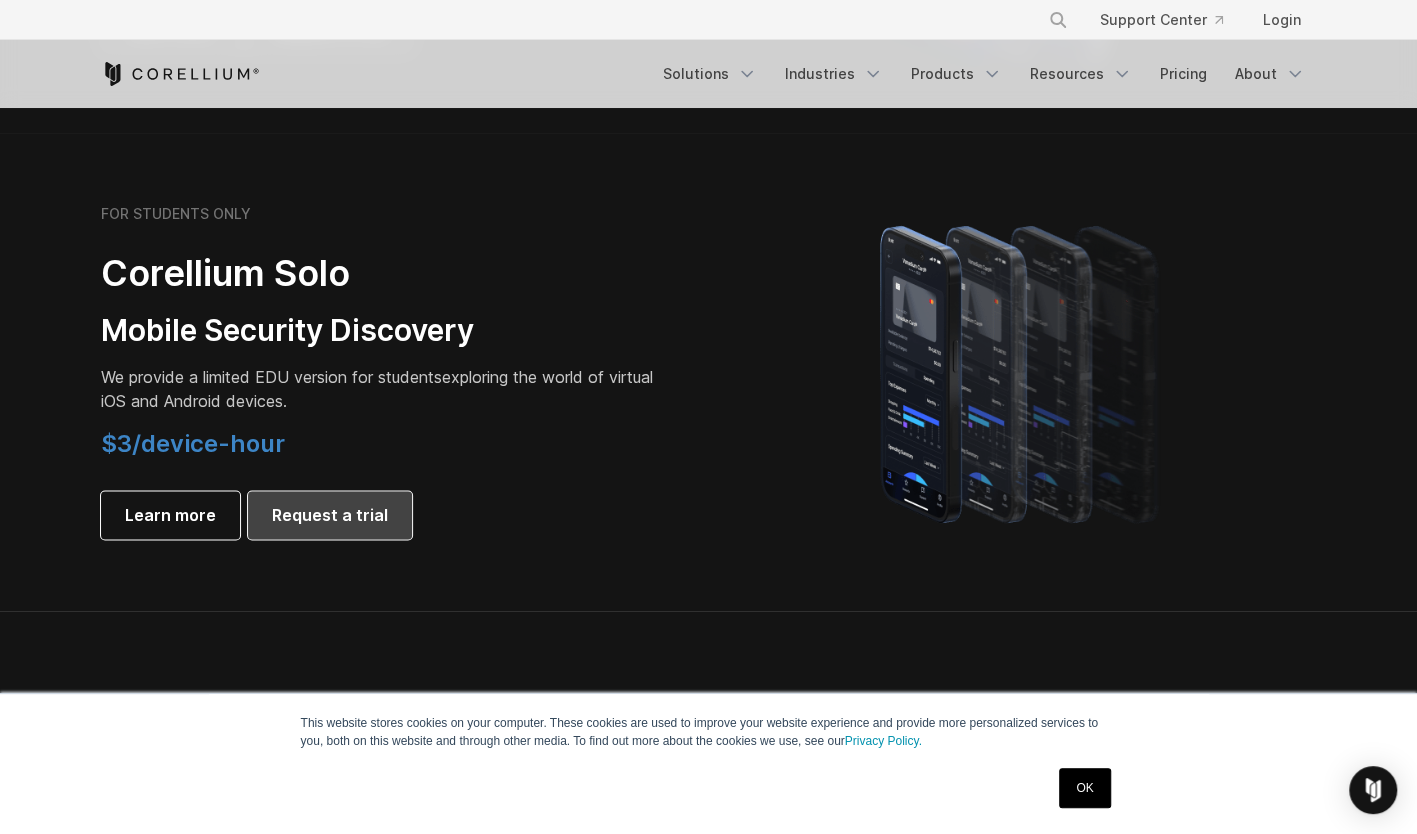 click on "Request a trial" at bounding box center (330, 515) 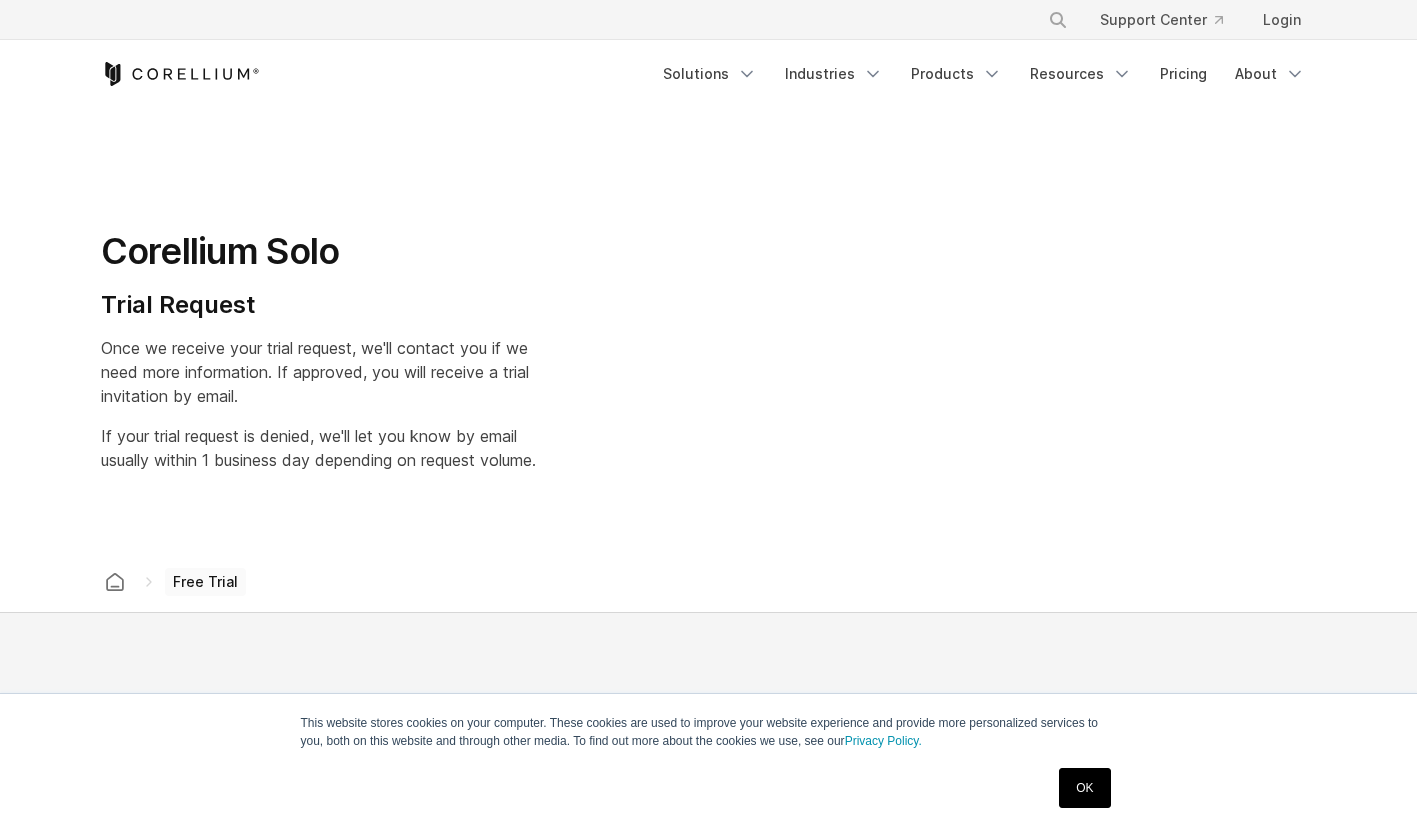scroll, scrollTop: 0, scrollLeft: 0, axis: both 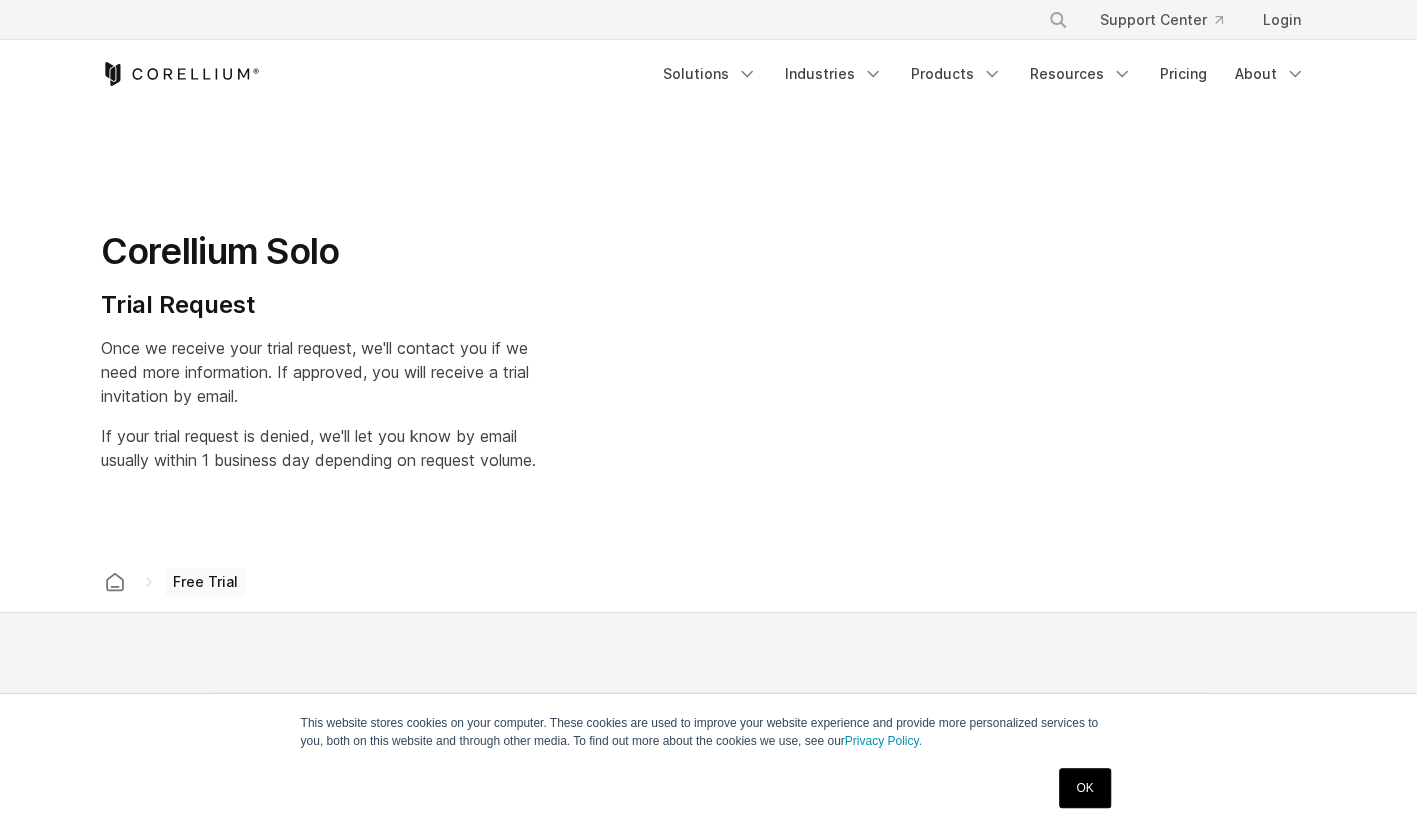 select on "**" 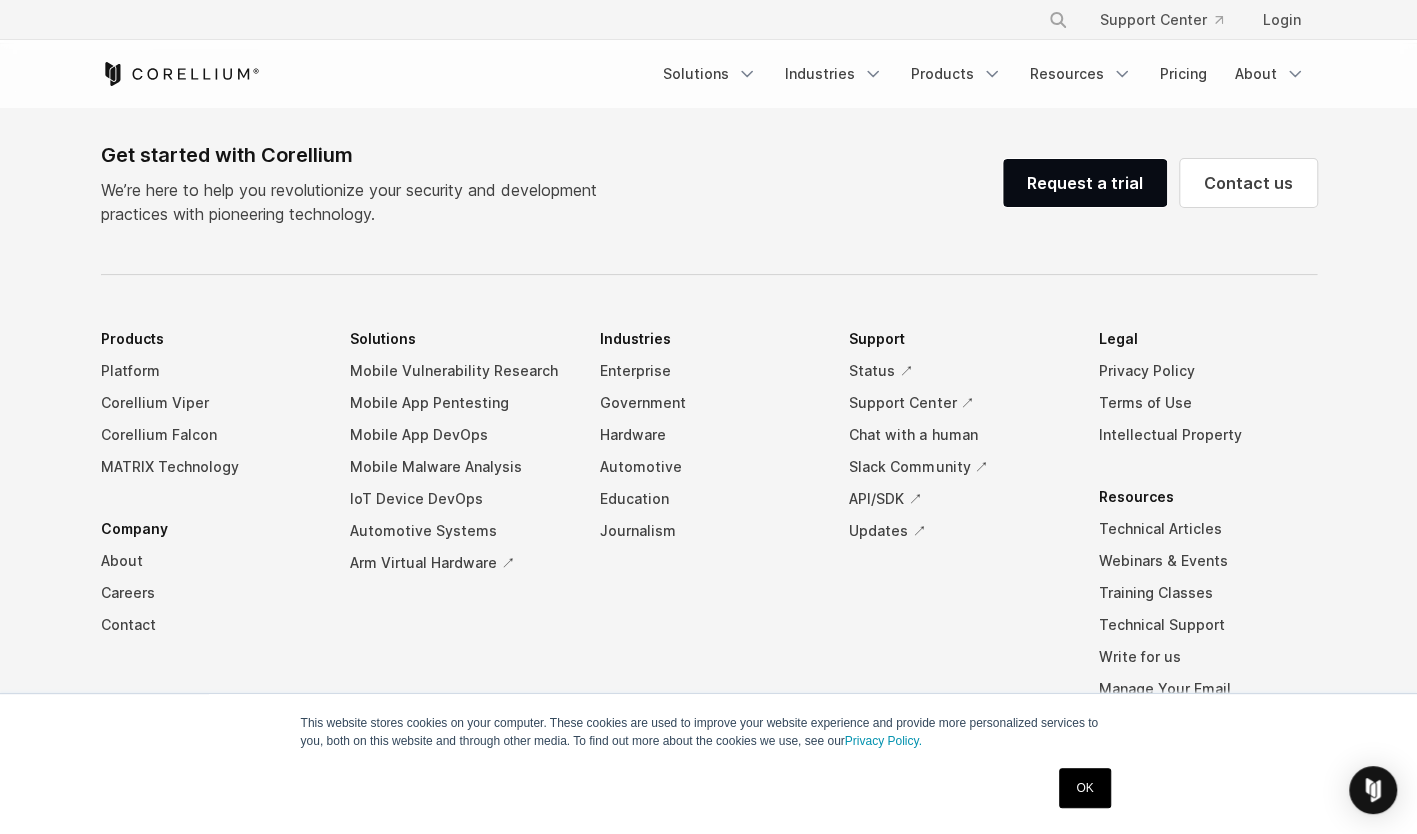 scroll, scrollTop: 1057, scrollLeft: 0, axis: vertical 